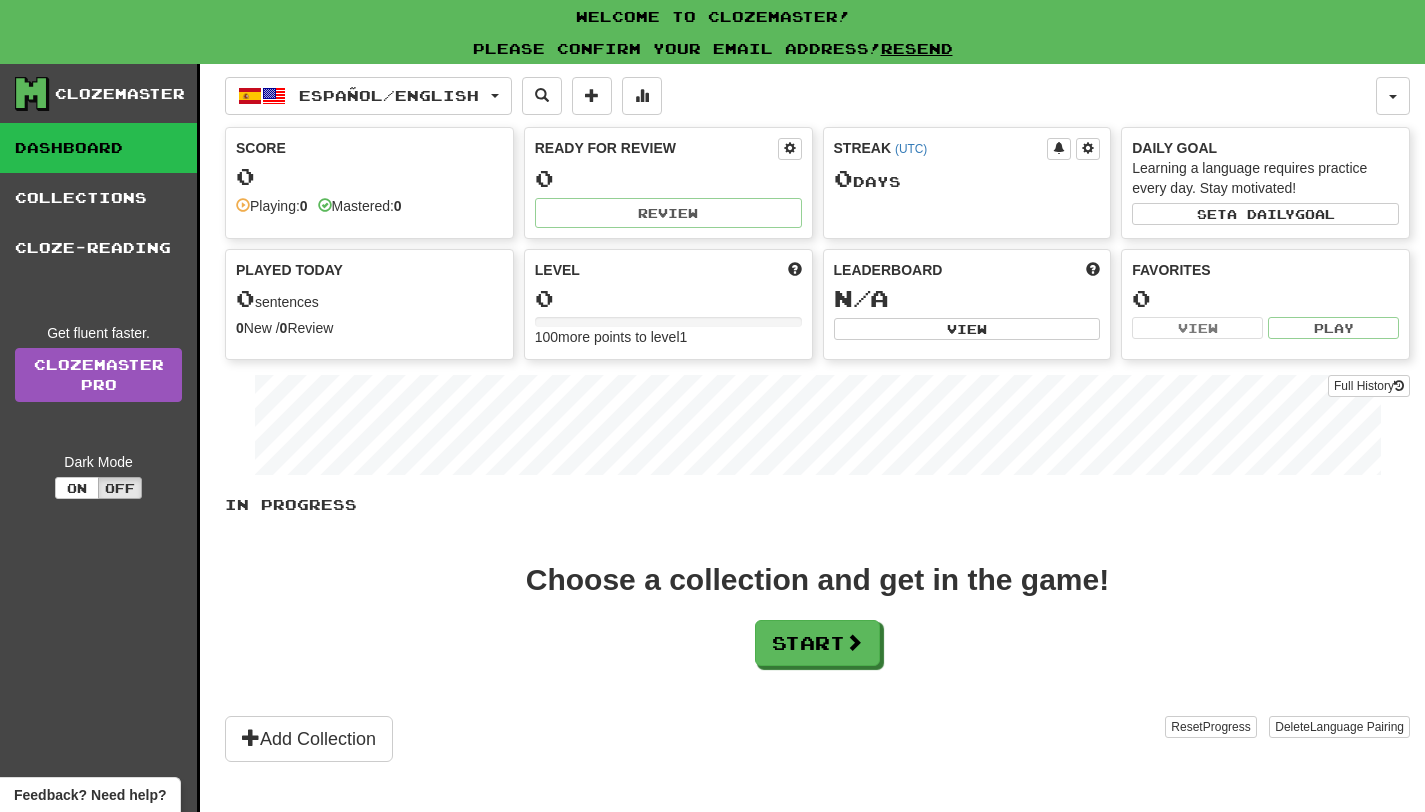 scroll, scrollTop: 138, scrollLeft: 0, axis: vertical 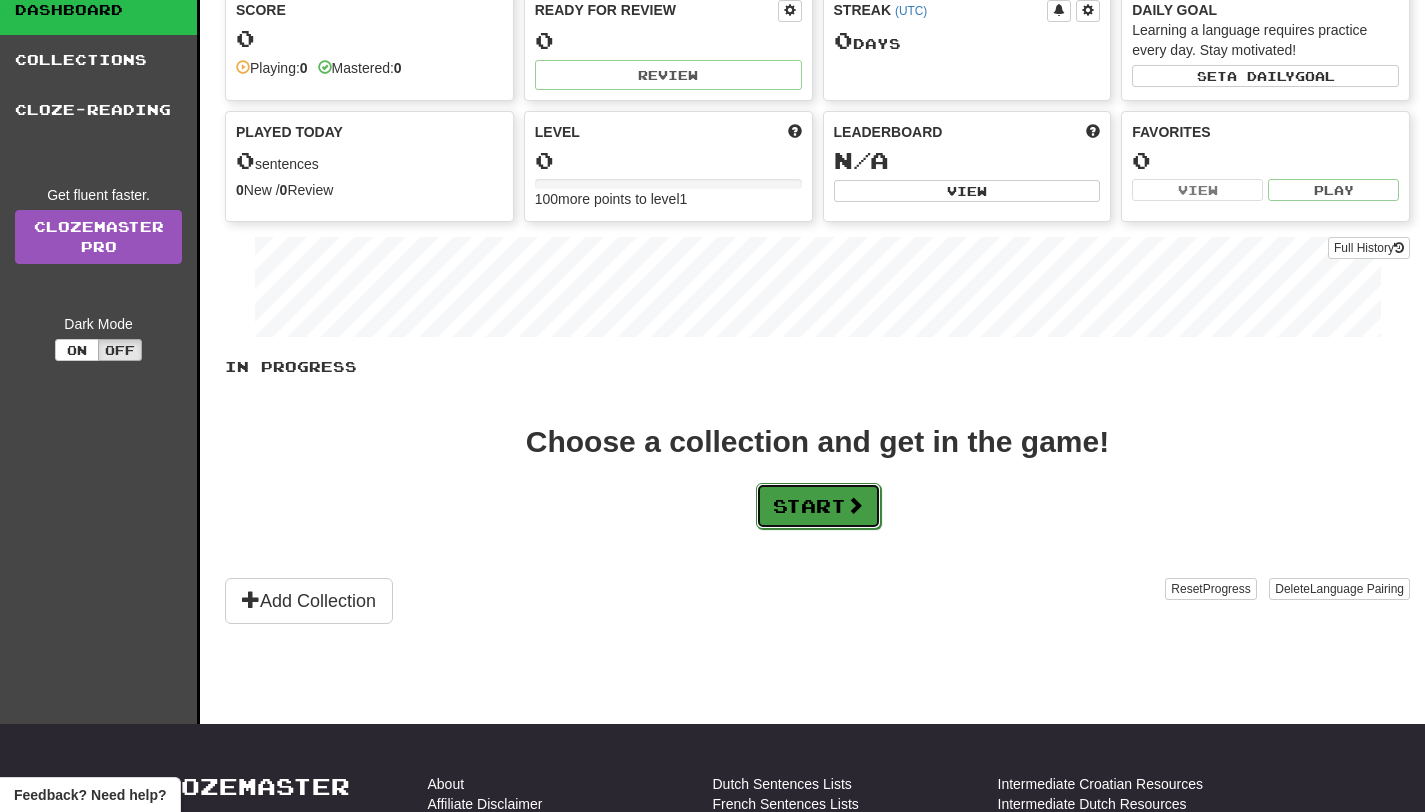 click on "Start" at bounding box center (818, 506) 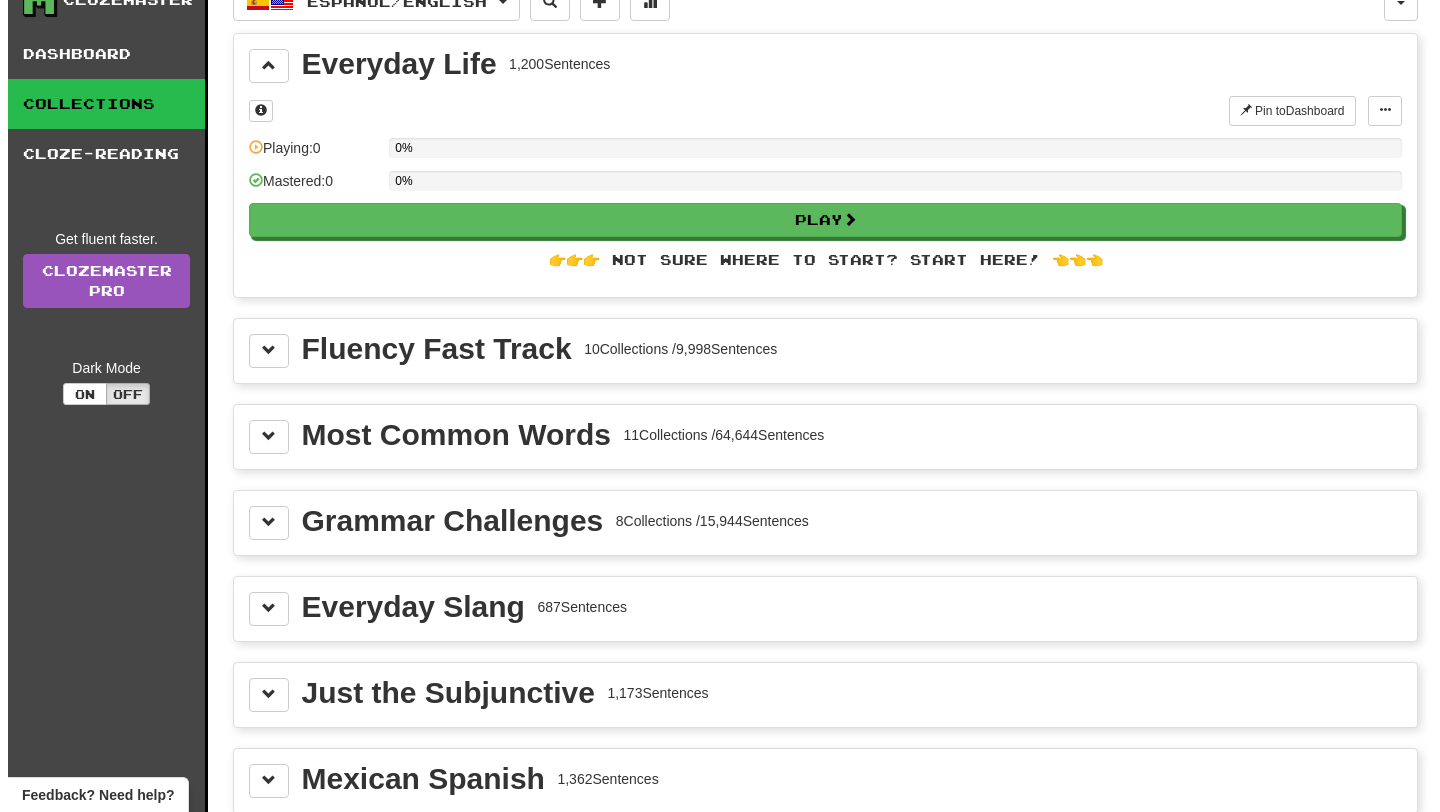 scroll, scrollTop: 0, scrollLeft: 0, axis: both 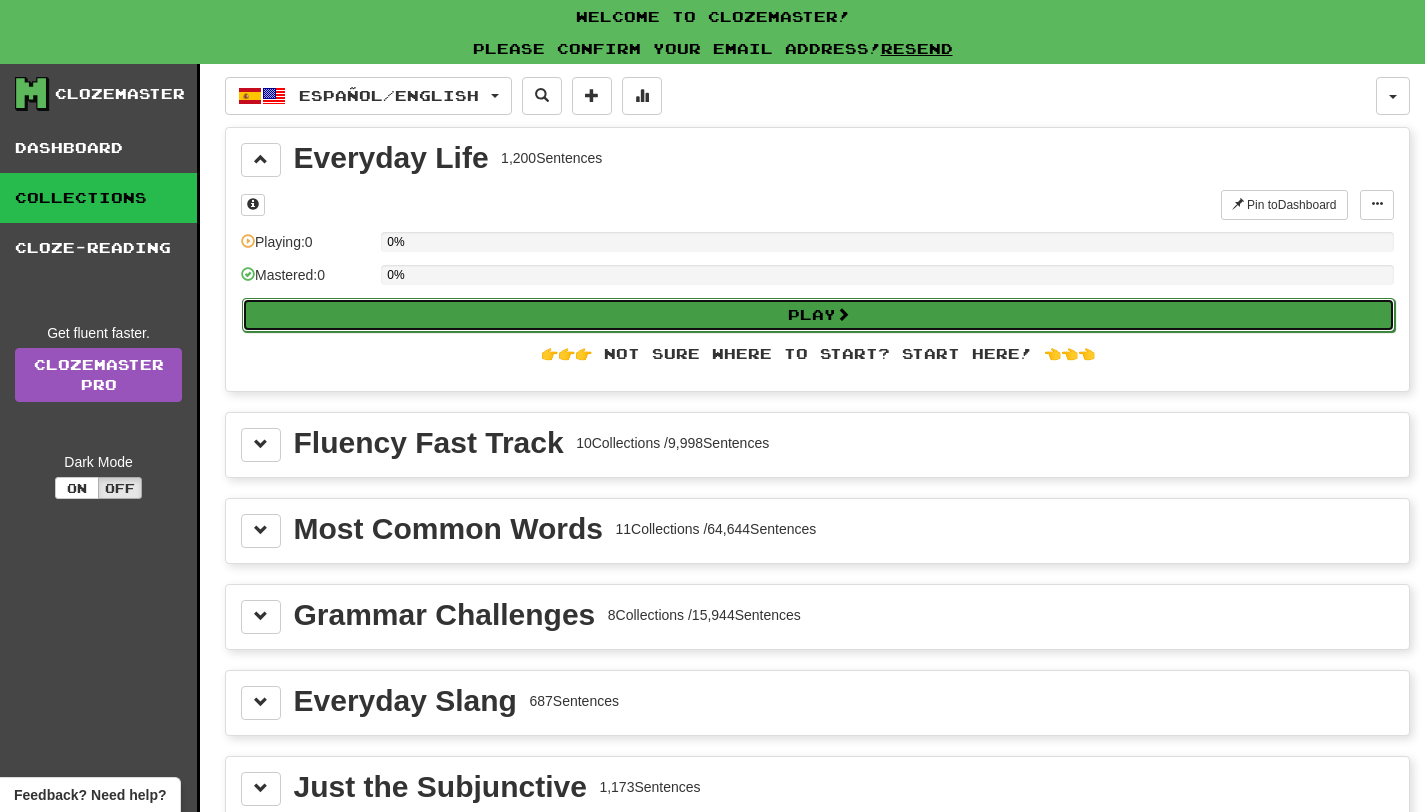 click on "Play" at bounding box center [818, 315] 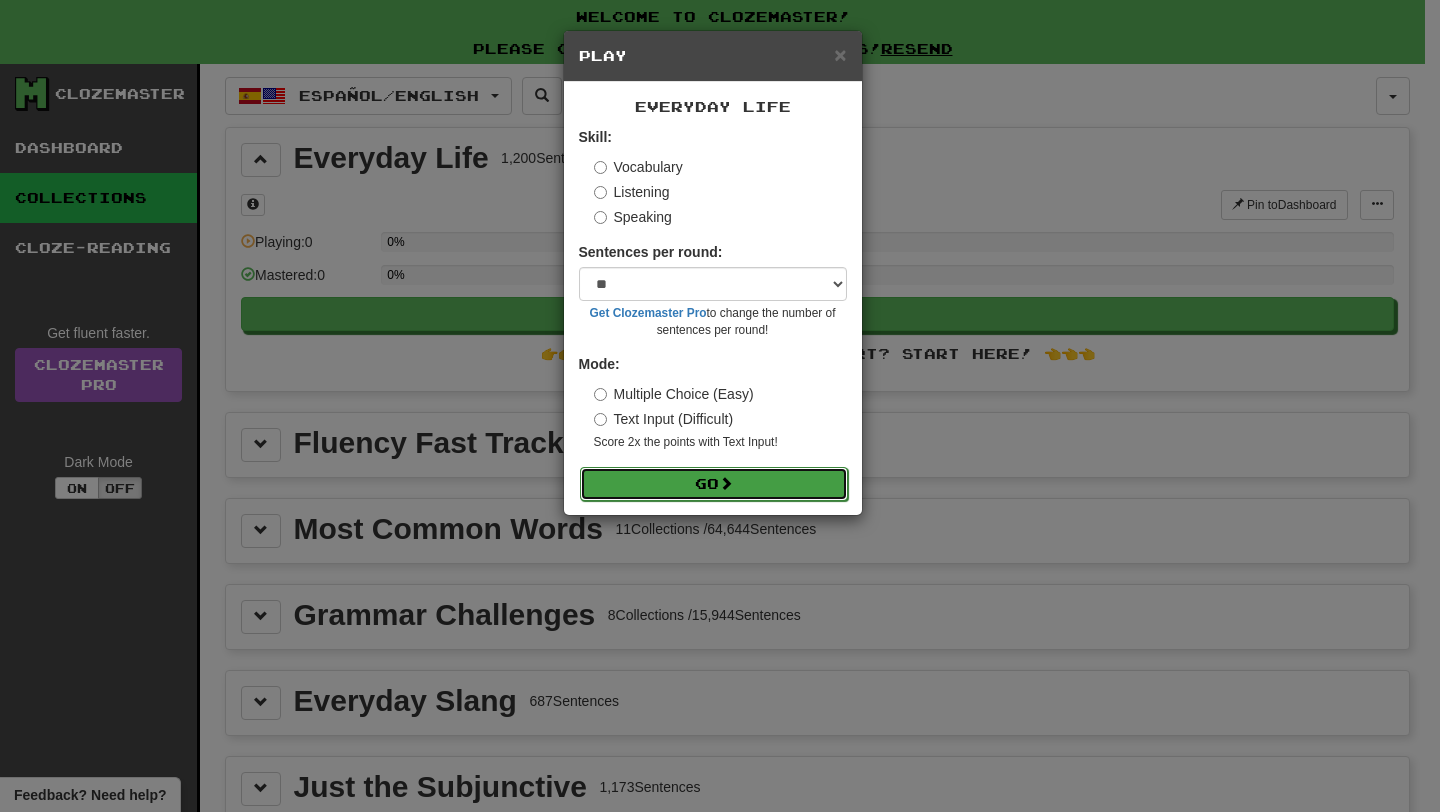 click on "Go" at bounding box center (714, 484) 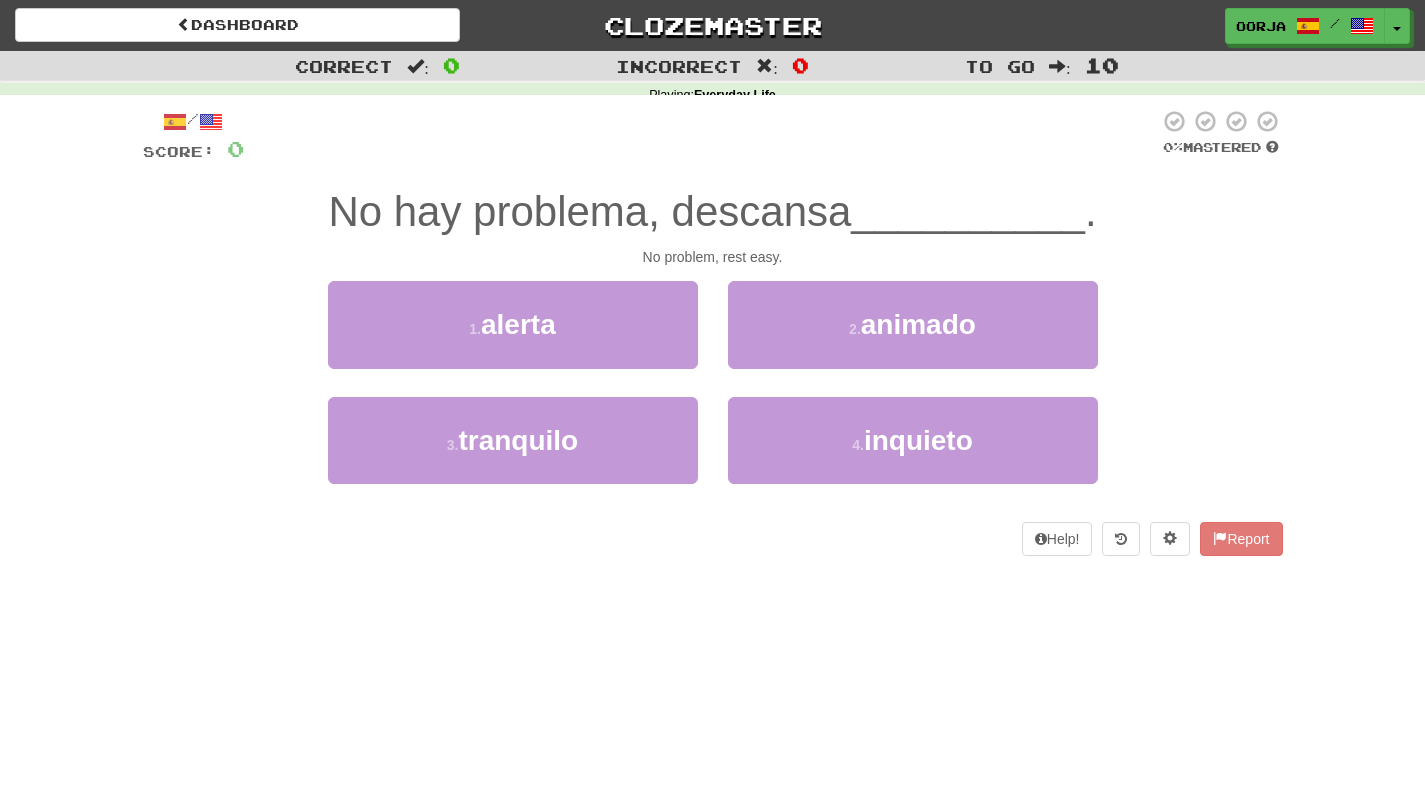 scroll, scrollTop: 0, scrollLeft: 0, axis: both 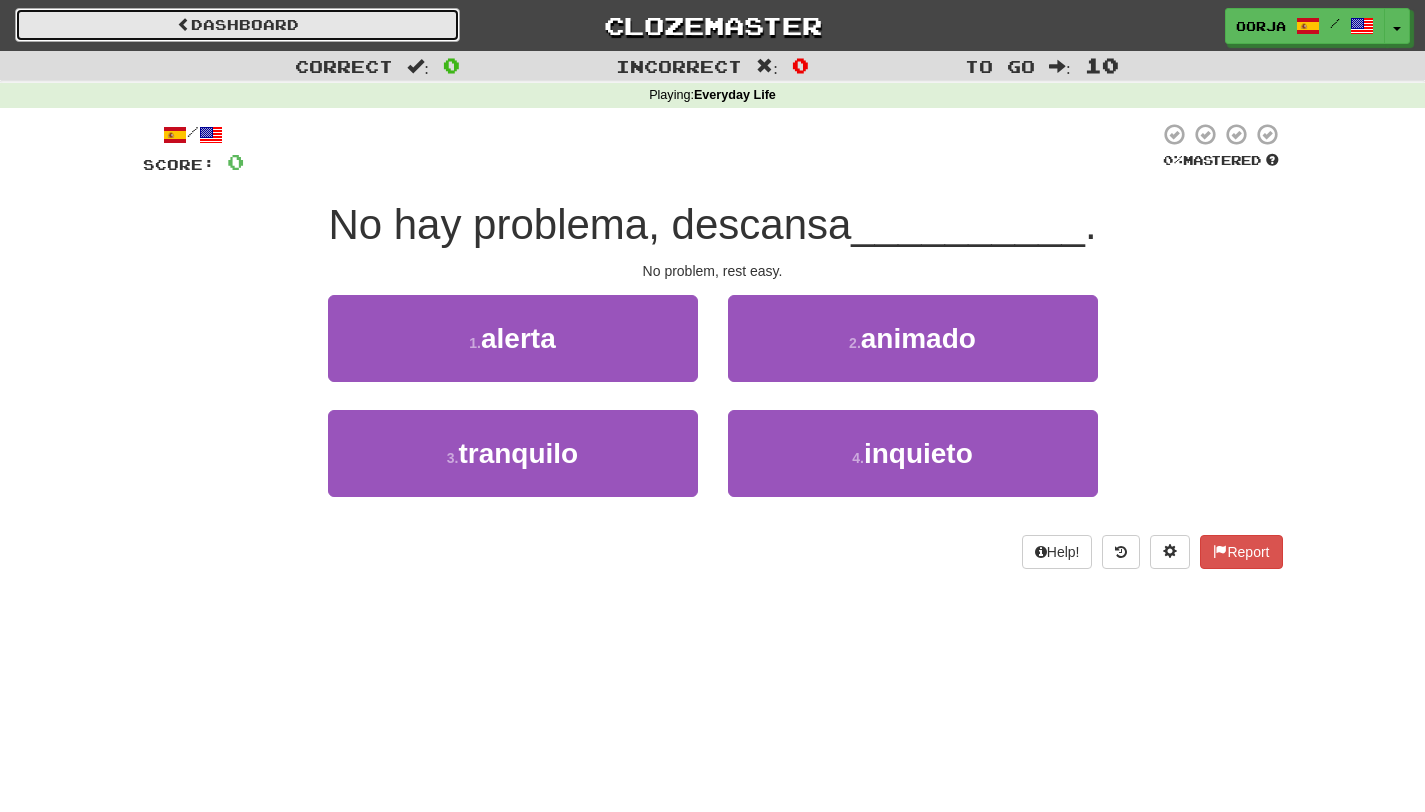 click on "Dashboard" at bounding box center [237, 25] 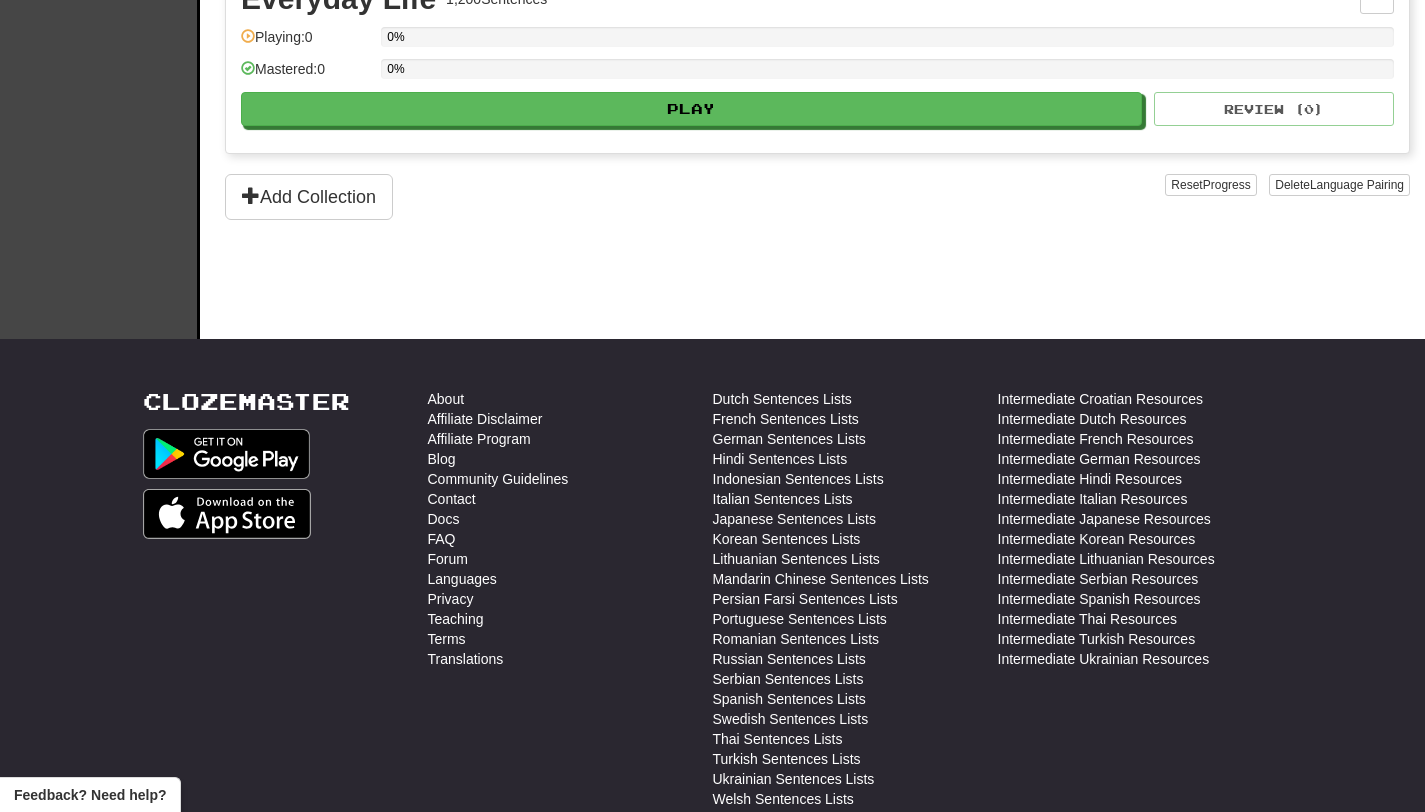 scroll, scrollTop: 162, scrollLeft: 0, axis: vertical 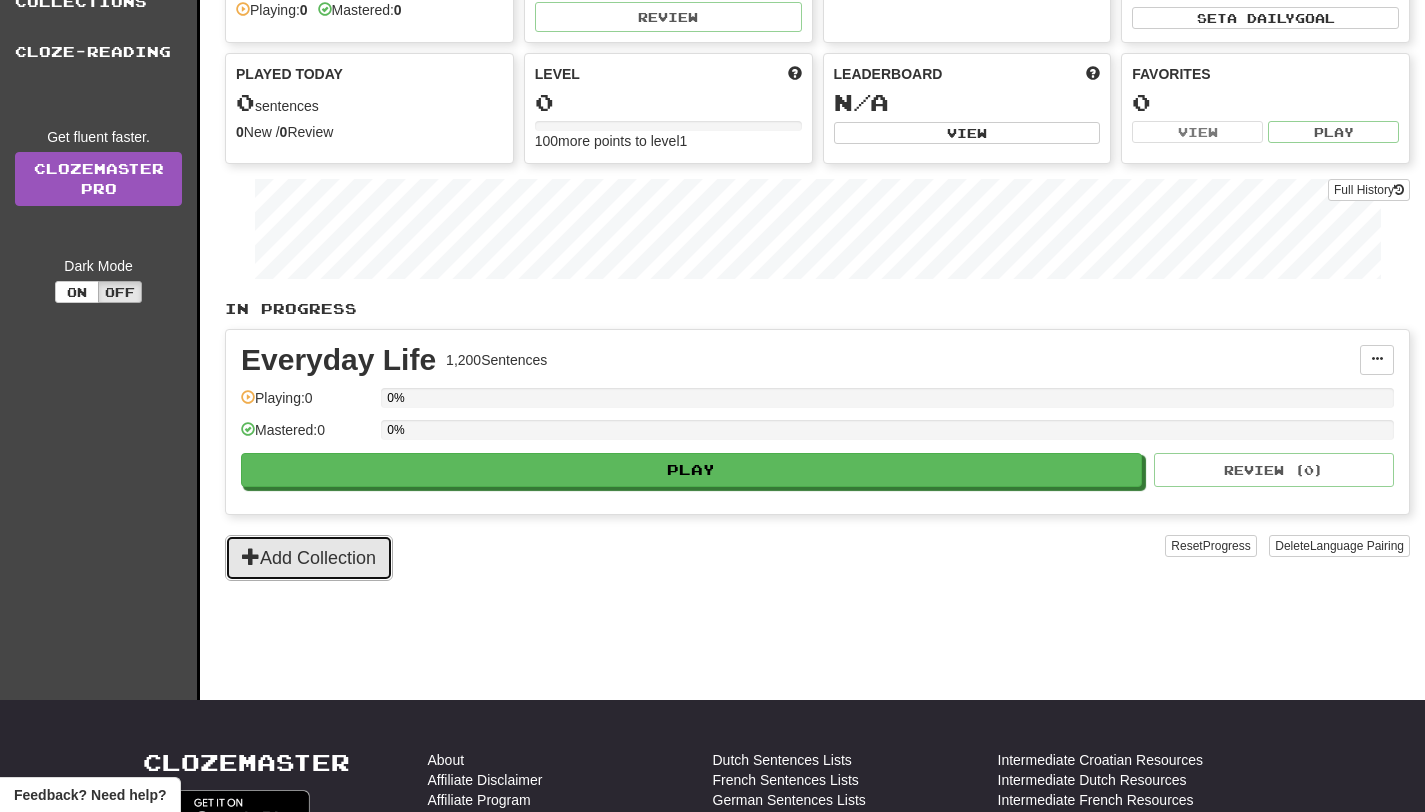 click on "Add Collection" at bounding box center (309, 558) 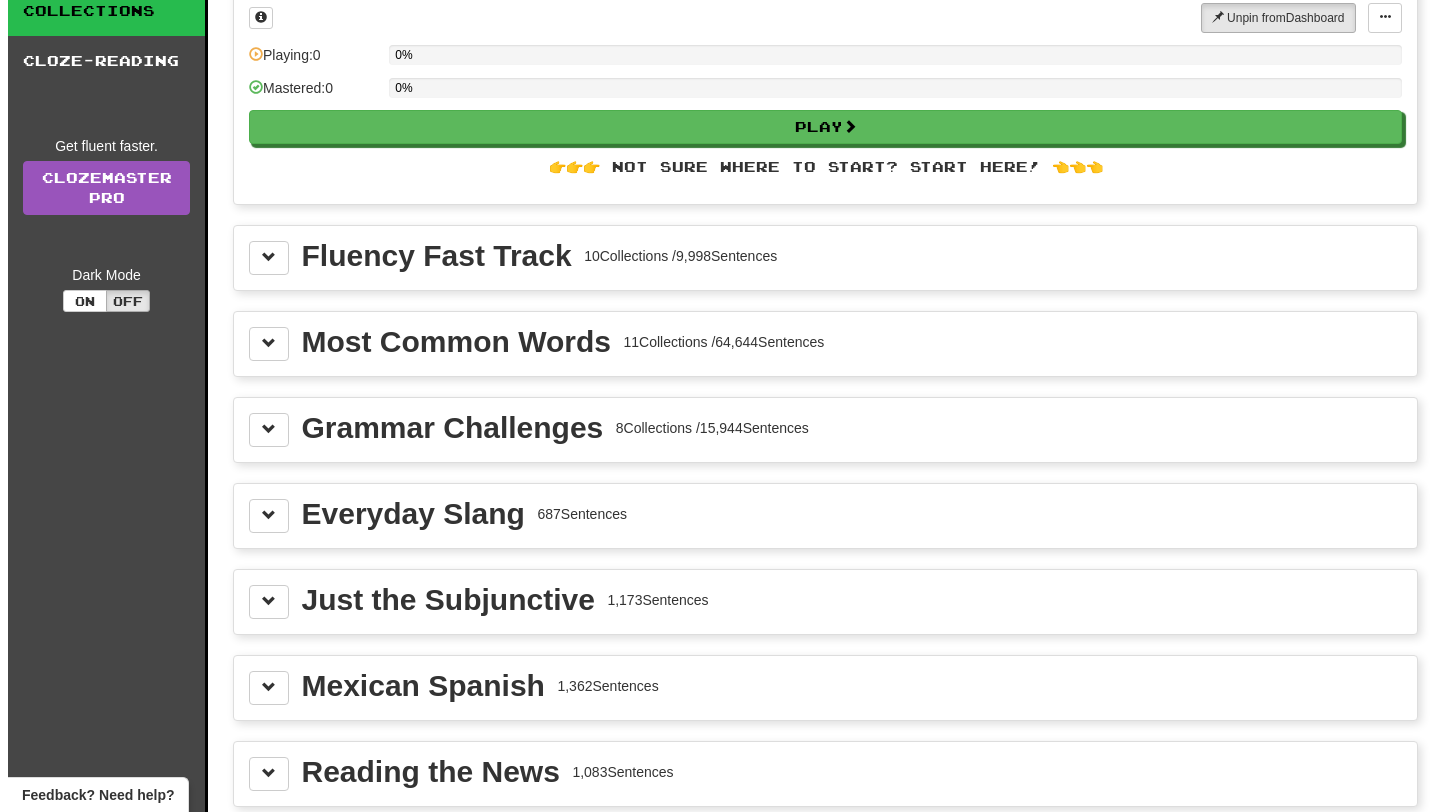 scroll, scrollTop: 340, scrollLeft: 0, axis: vertical 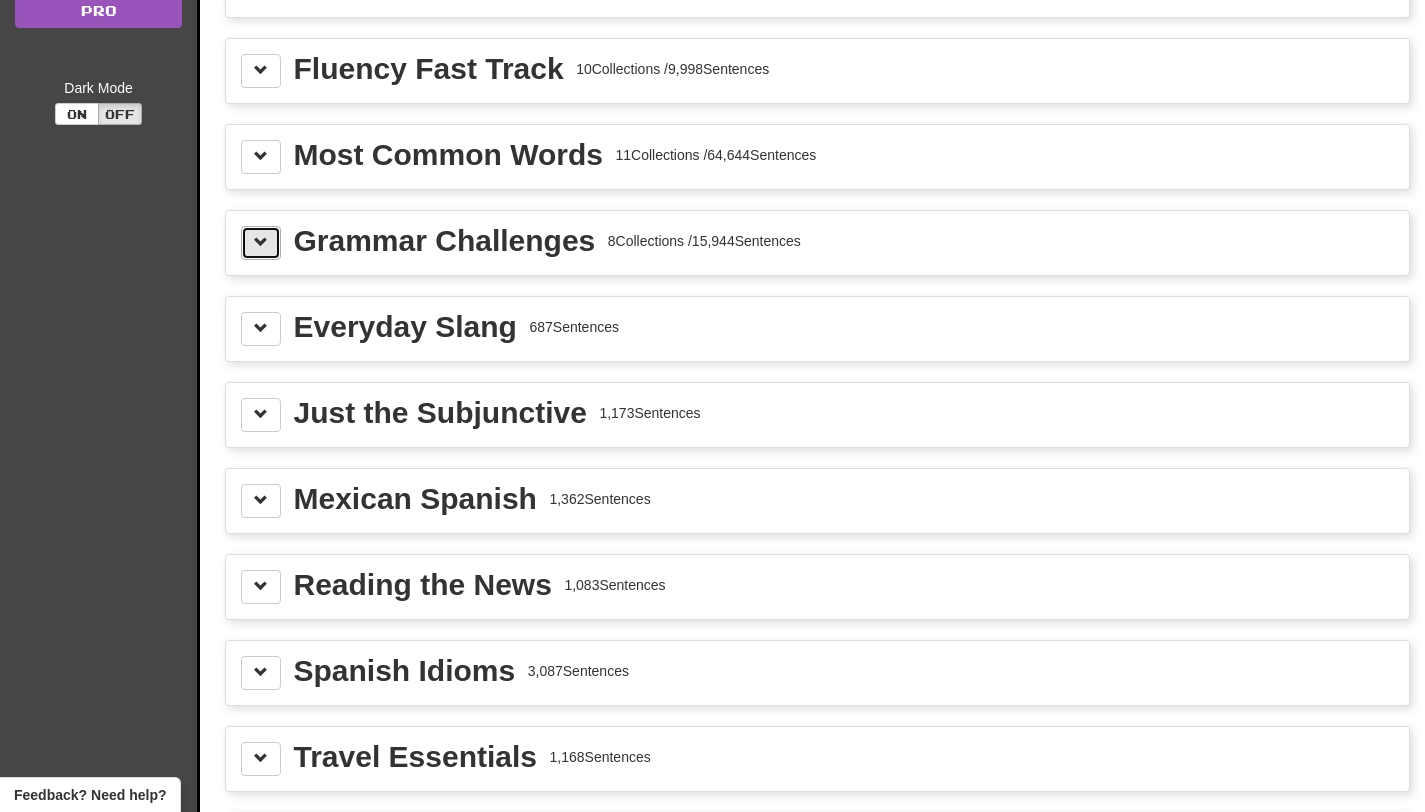 click at bounding box center [261, 243] 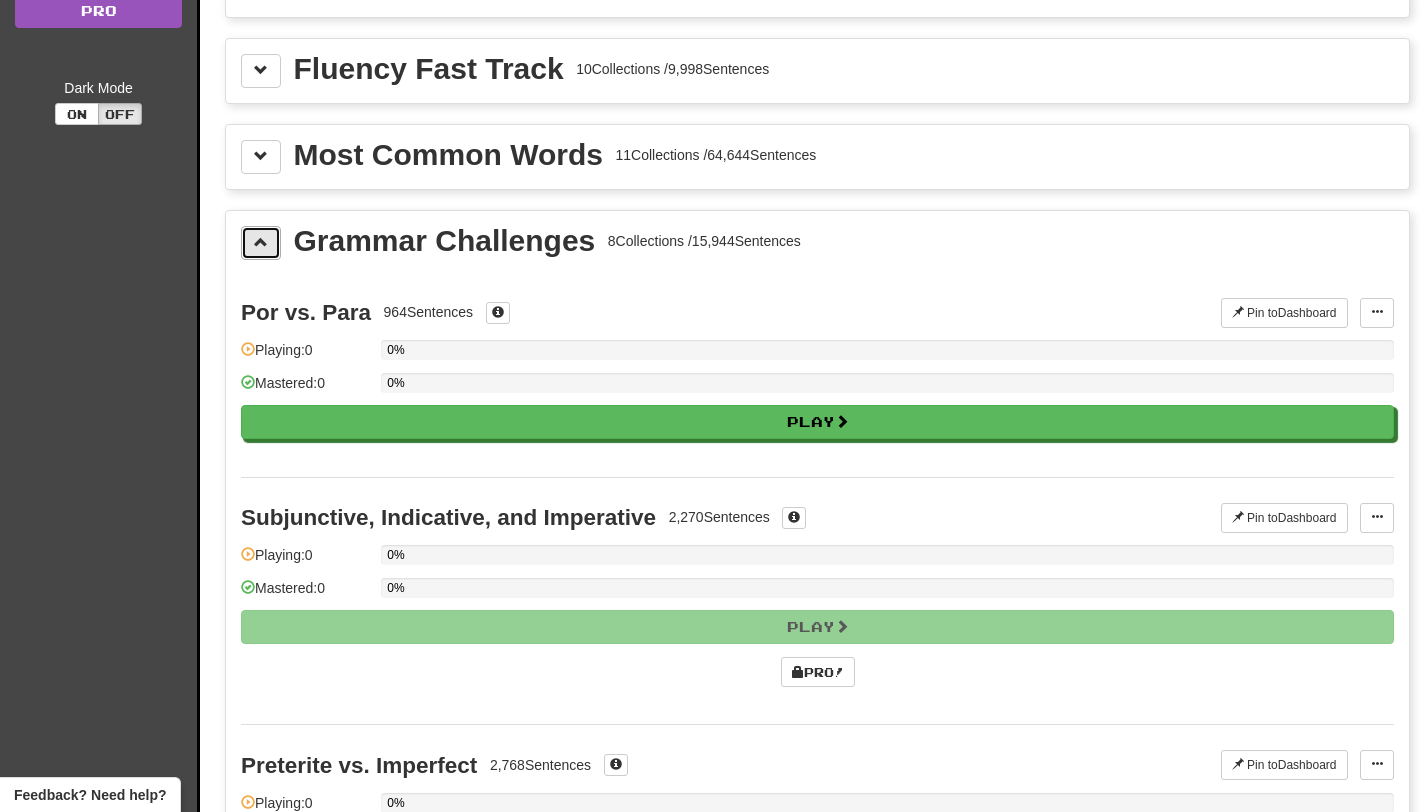 click at bounding box center (261, 243) 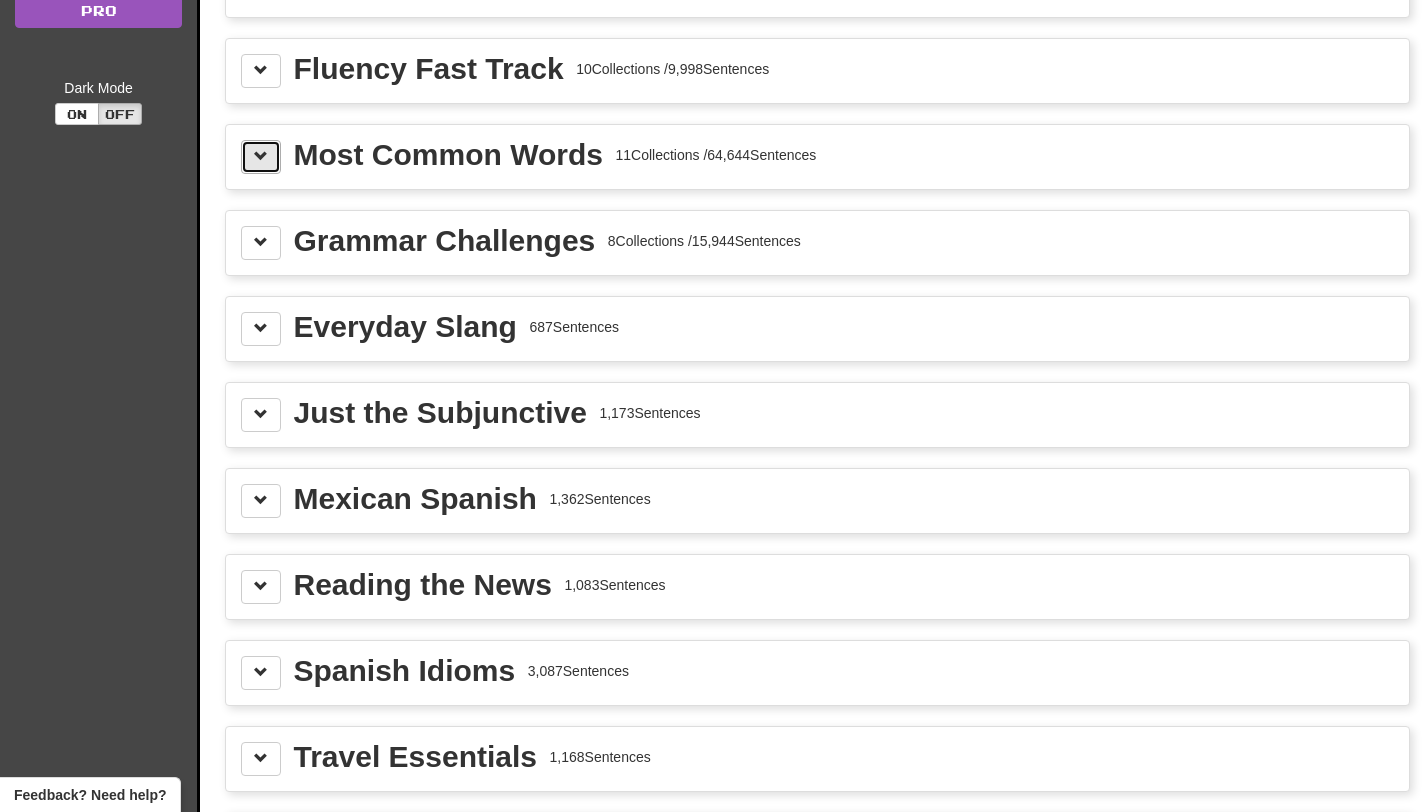 click at bounding box center (261, 157) 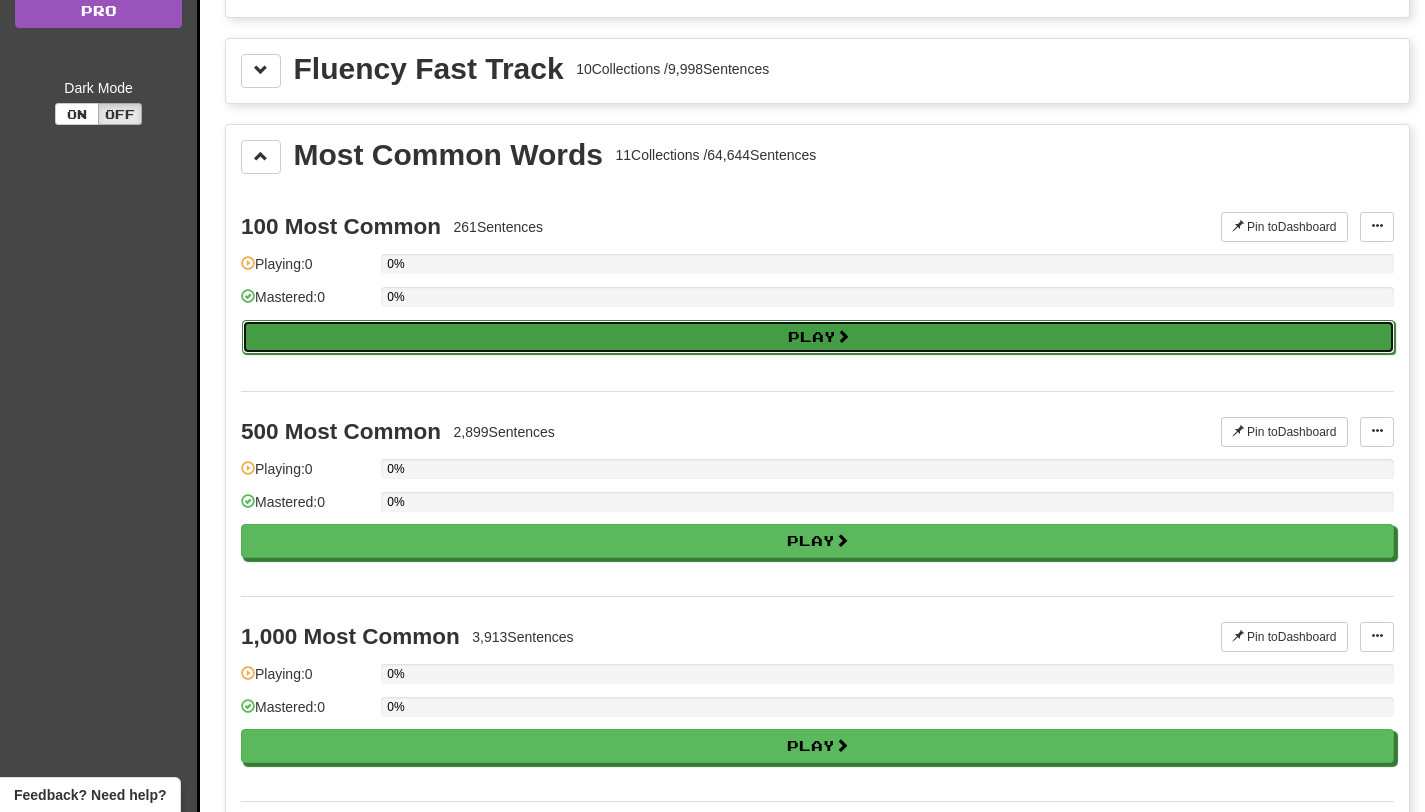 click on "Play" at bounding box center (818, 337) 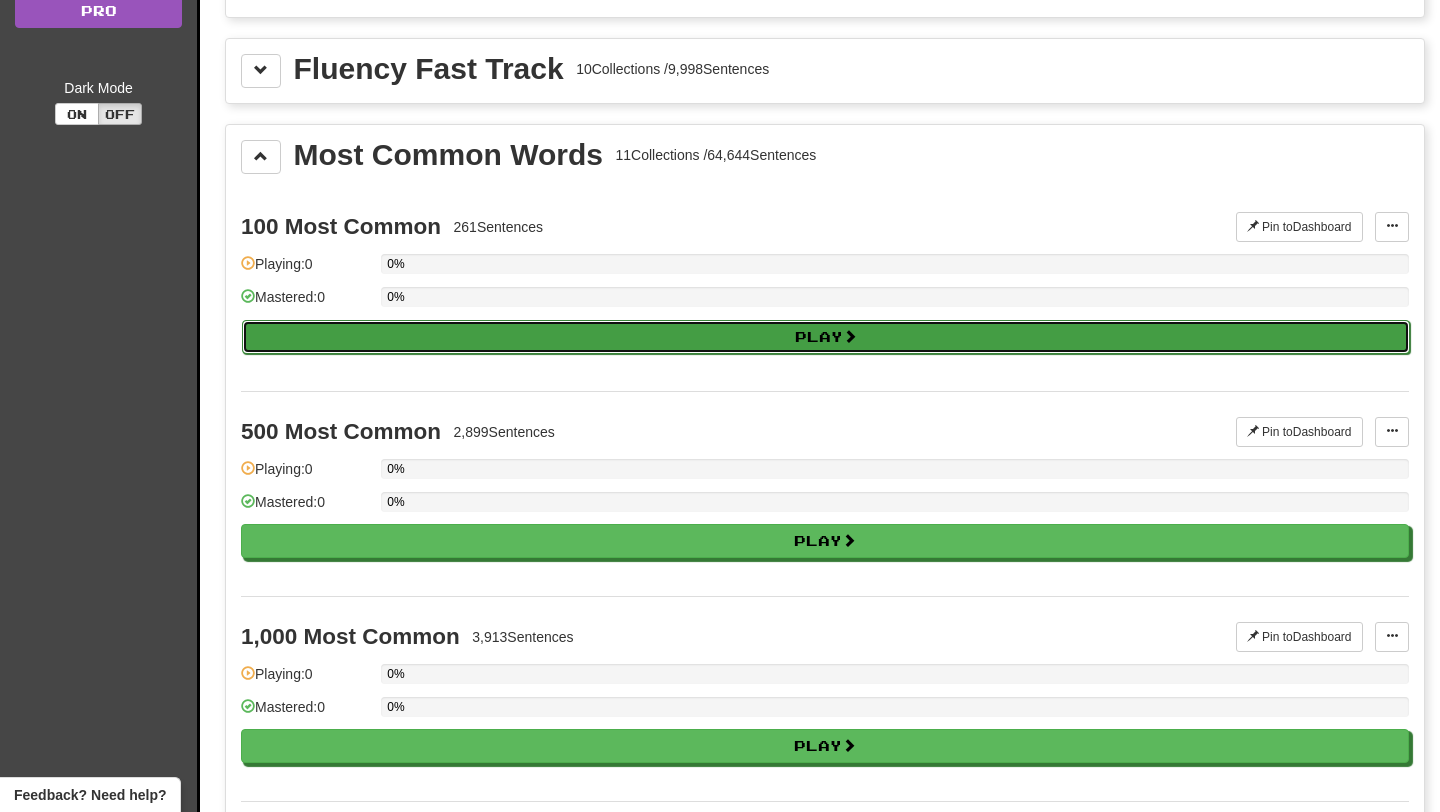 select on "**" 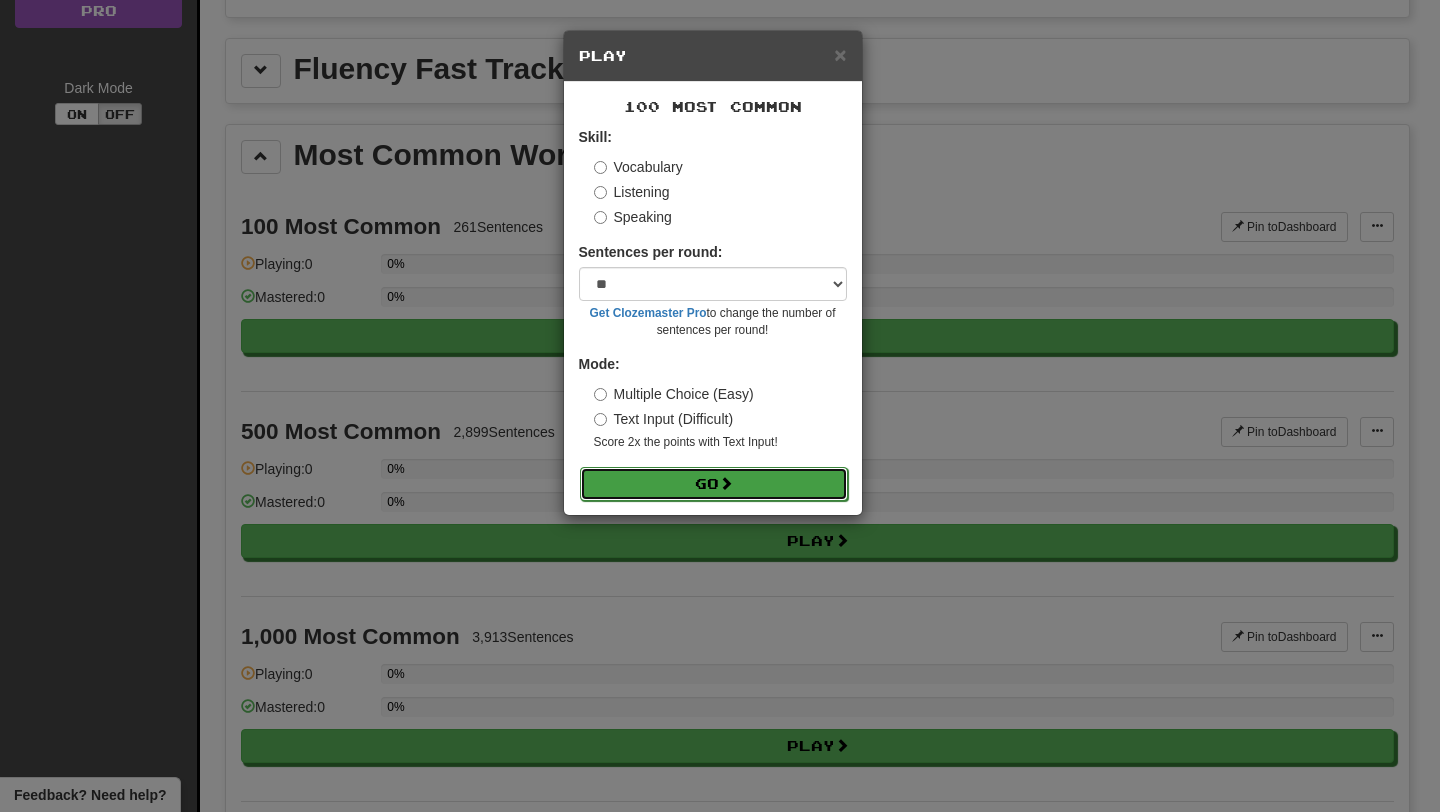 click on "Go" at bounding box center (714, 484) 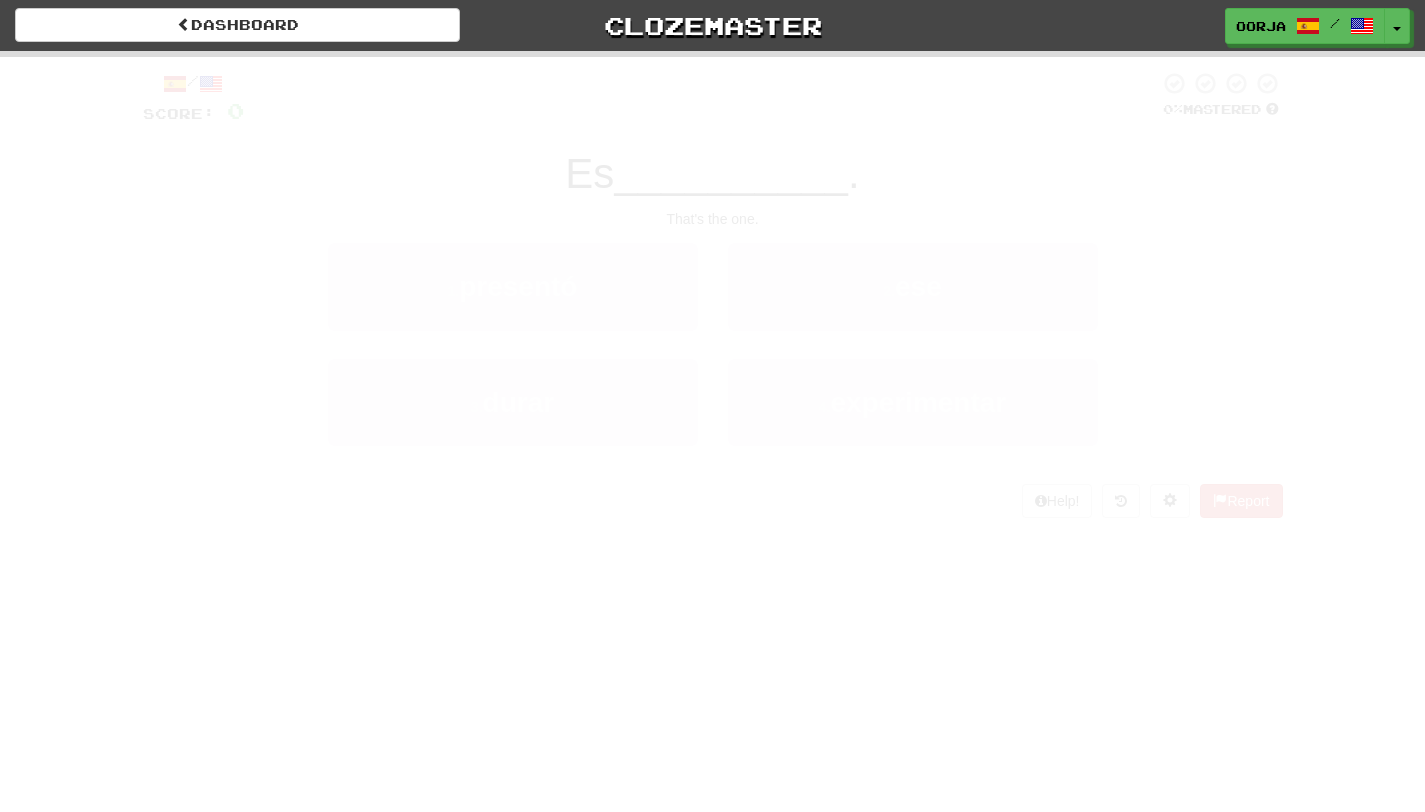 scroll, scrollTop: 0, scrollLeft: 0, axis: both 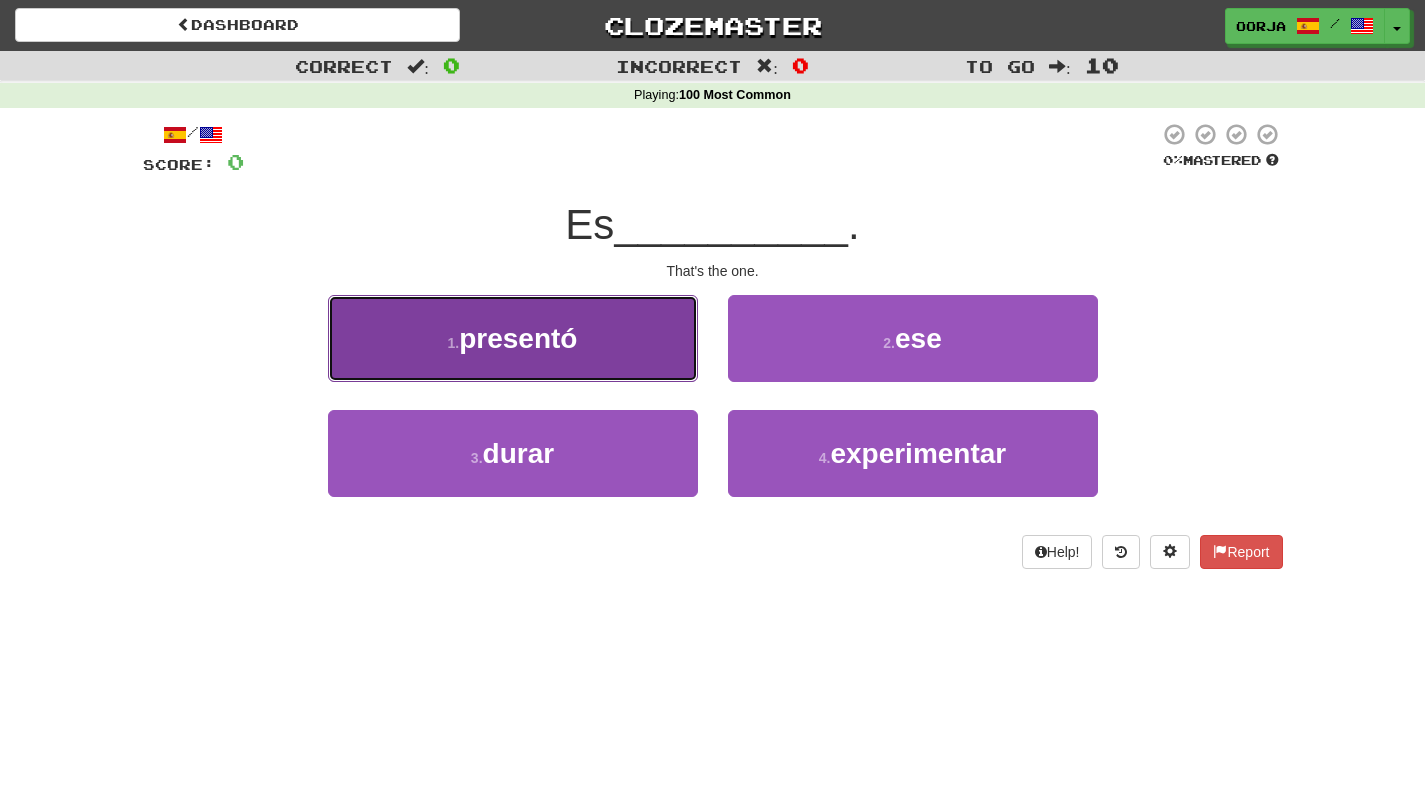 click on "1 .  presentó" at bounding box center [513, 338] 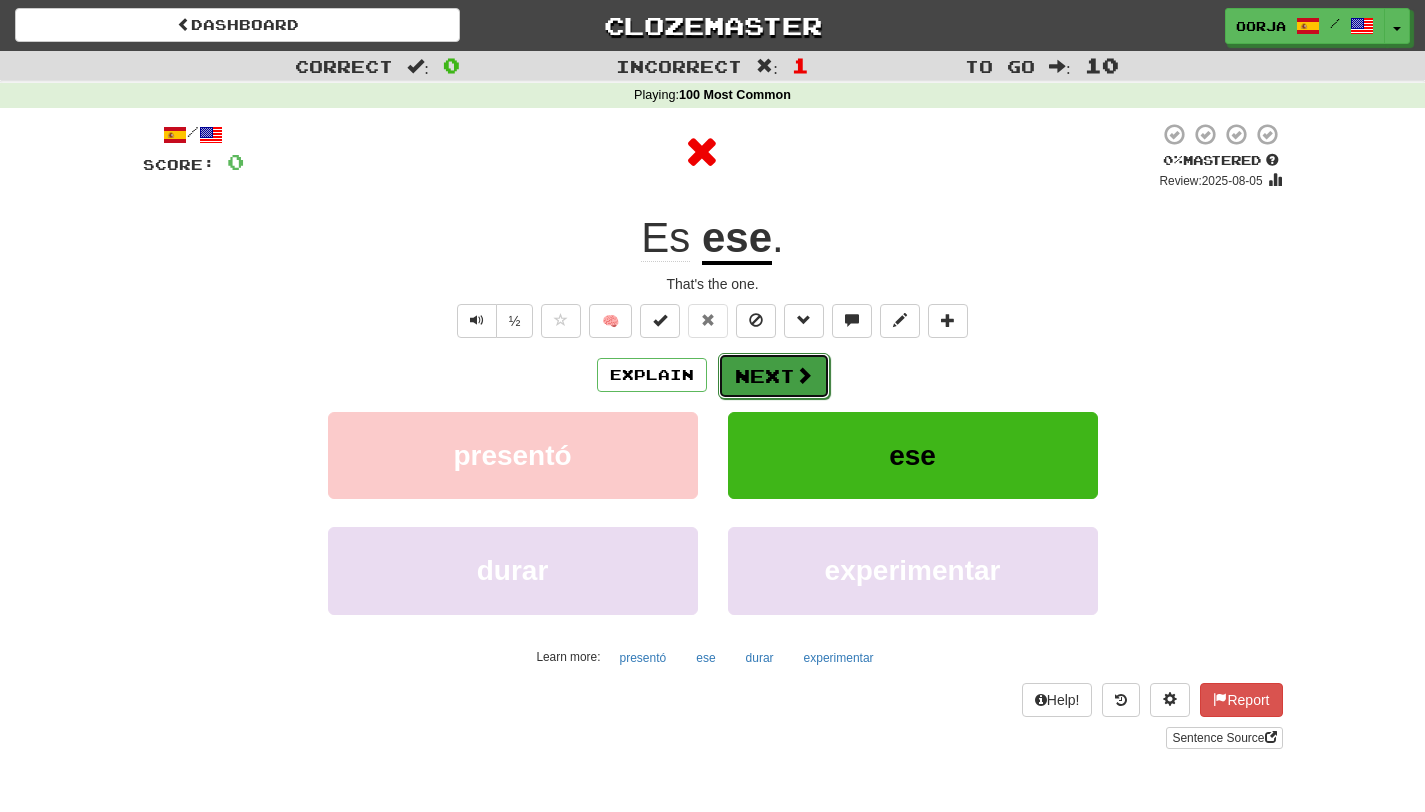 click on "Next" at bounding box center [774, 376] 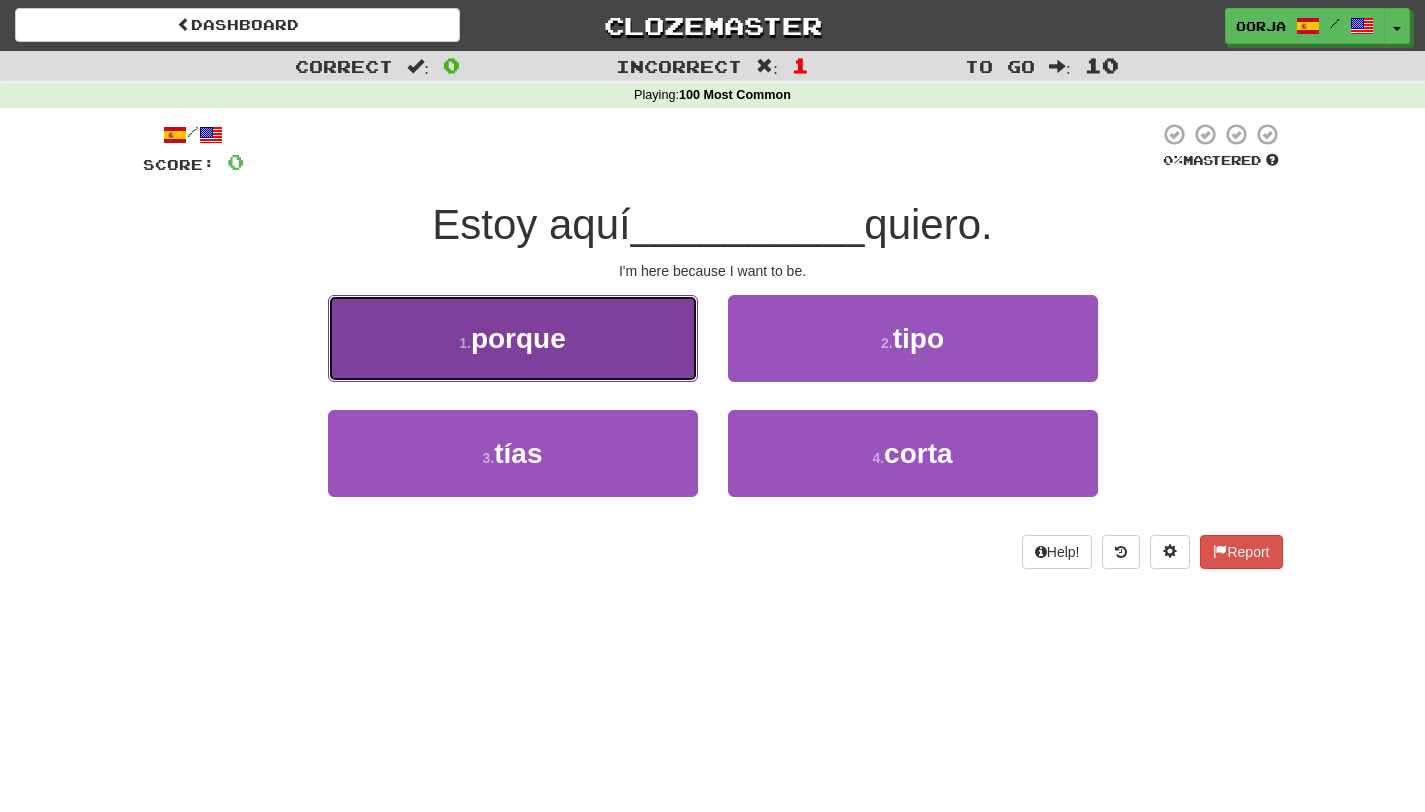 click on "1 .  porque" at bounding box center [513, 338] 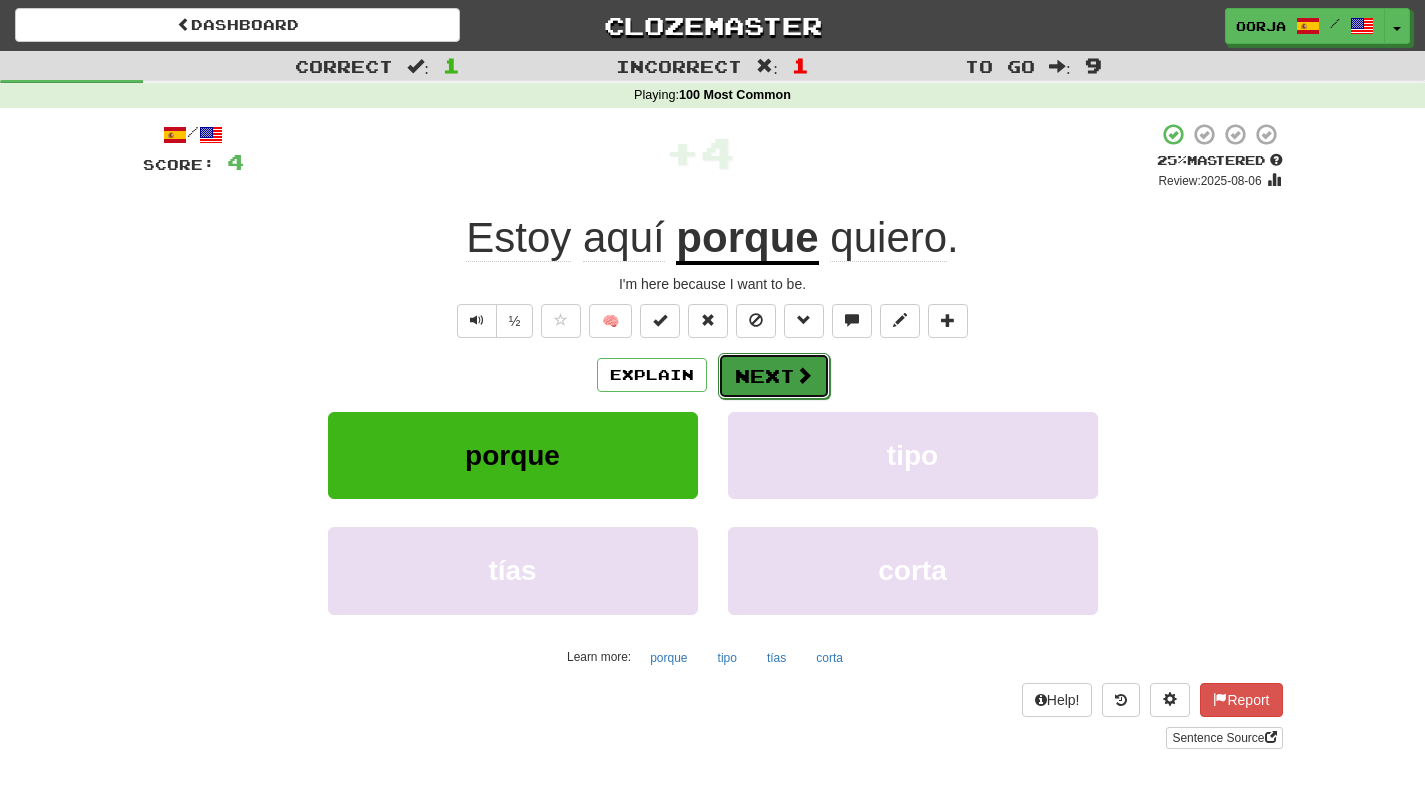 click on "Next" at bounding box center [774, 376] 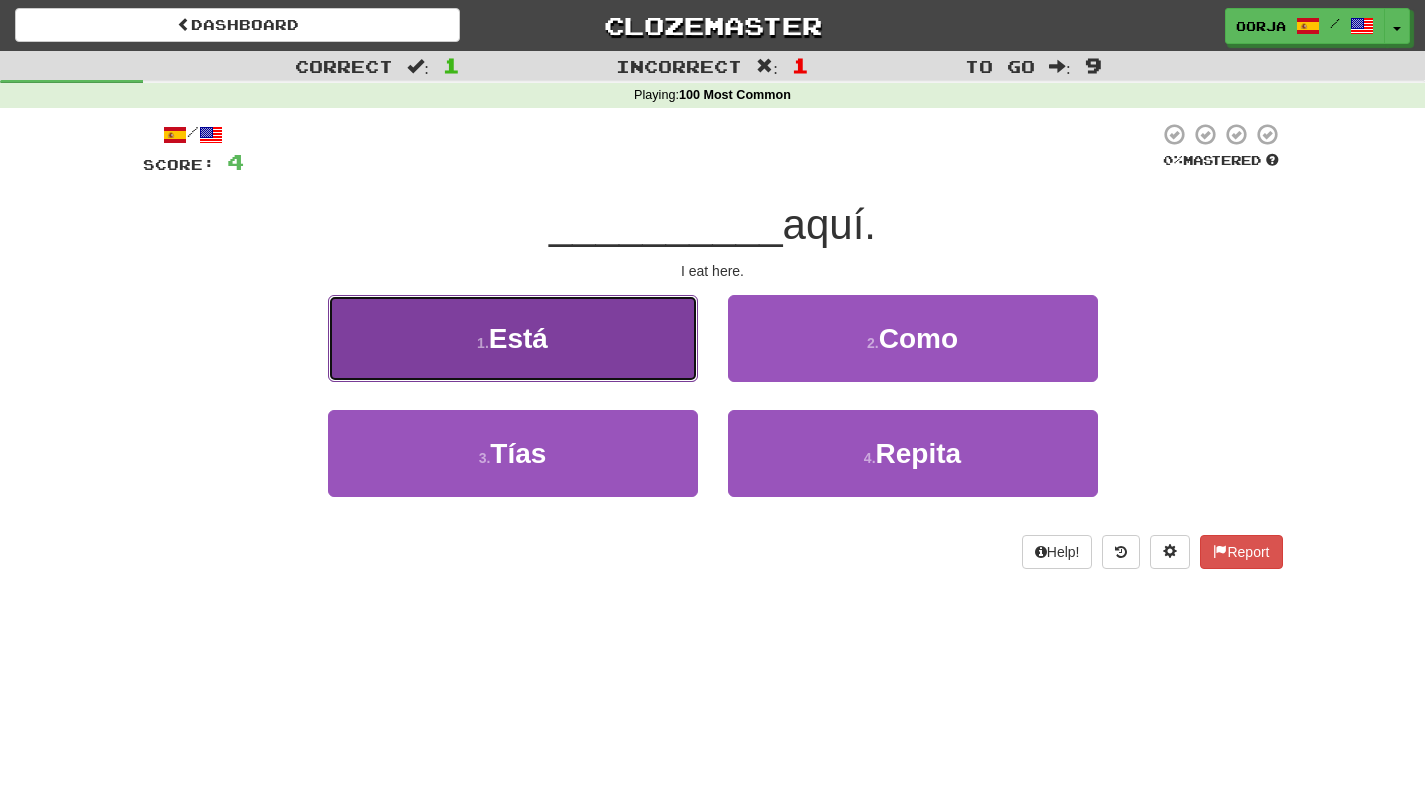 click on "1 .  Está" at bounding box center [513, 338] 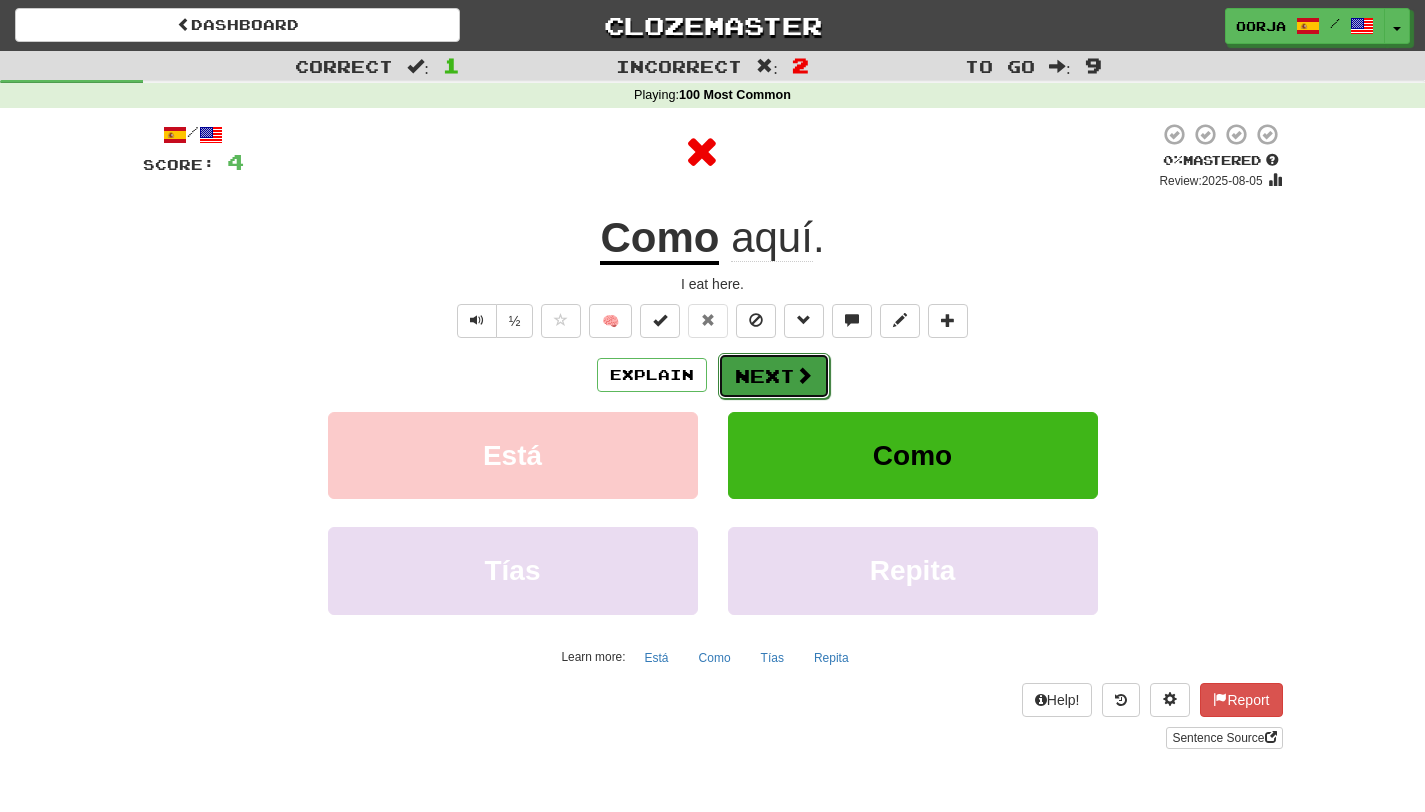 click on "Next" at bounding box center (774, 376) 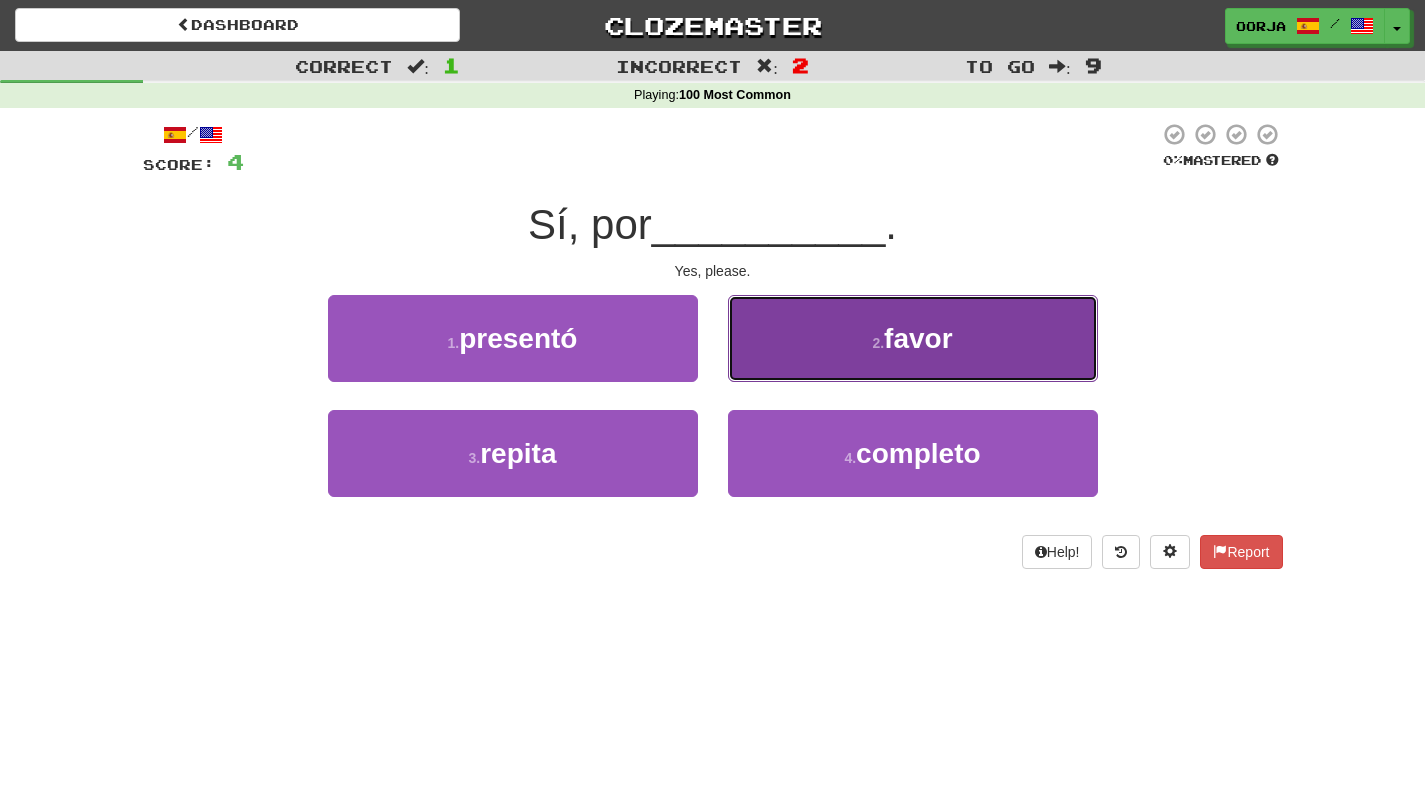 click on "2 .  favor" at bounding box center [913, 338] 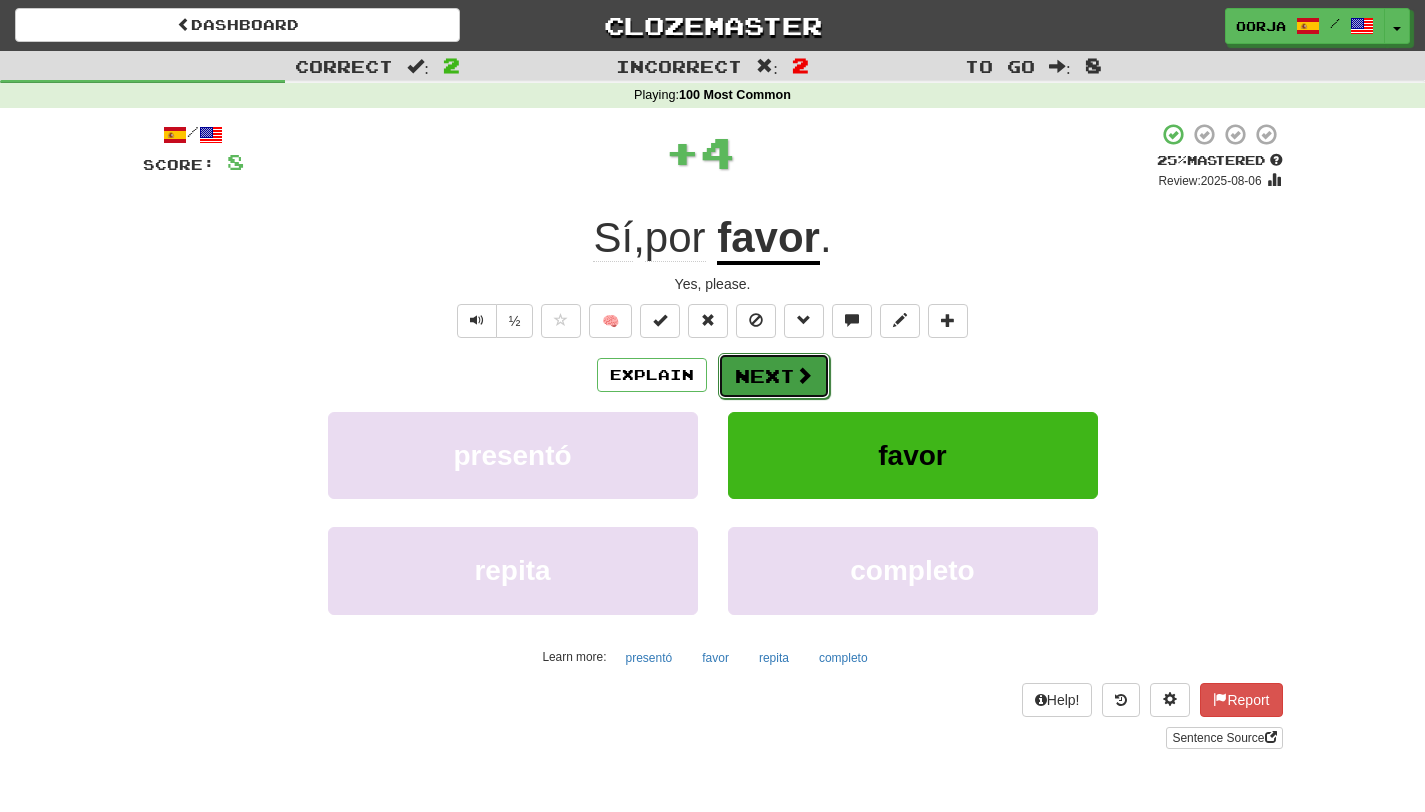 click on "Next" at bounding box center [774, 376] 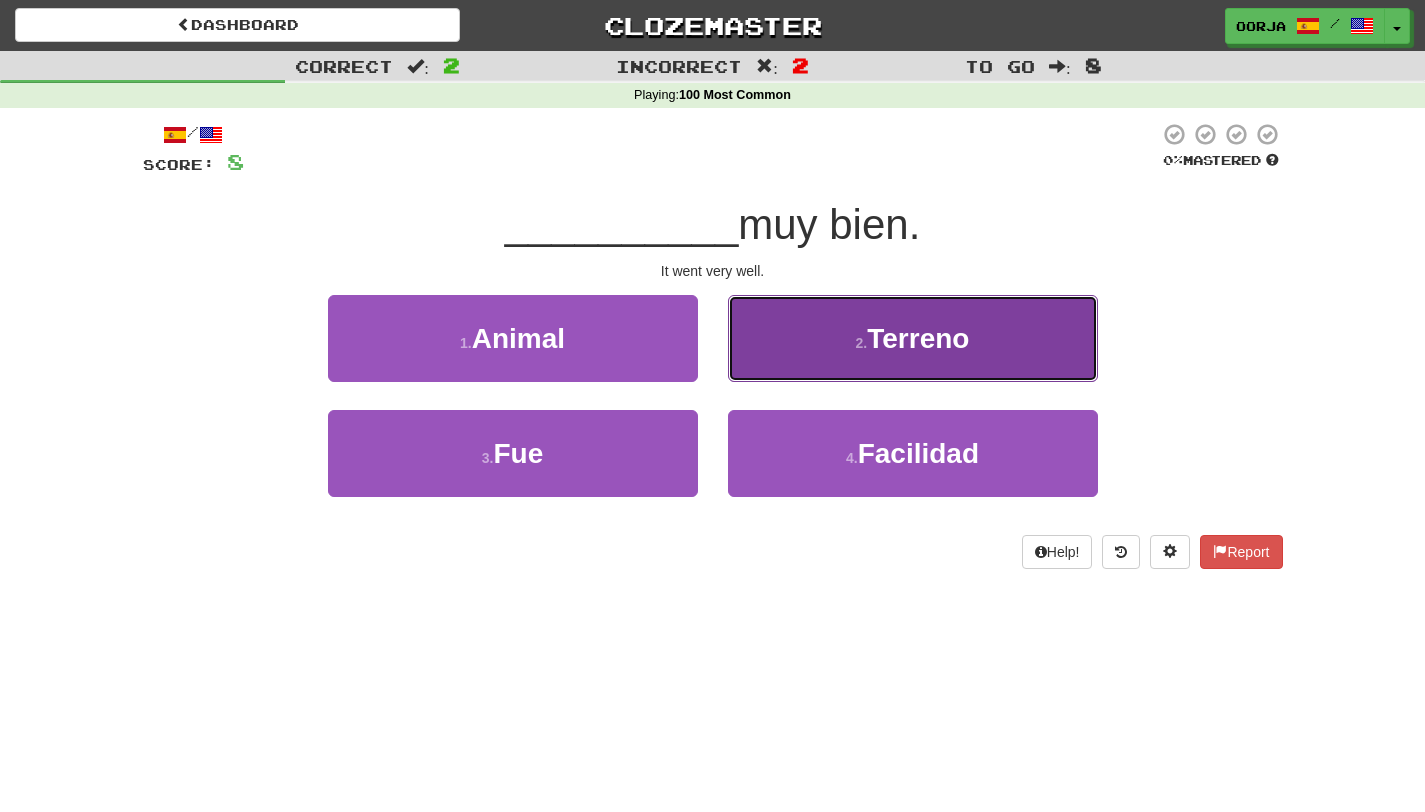 click on "2 .  Terreno" at bounding box center [913, 338] 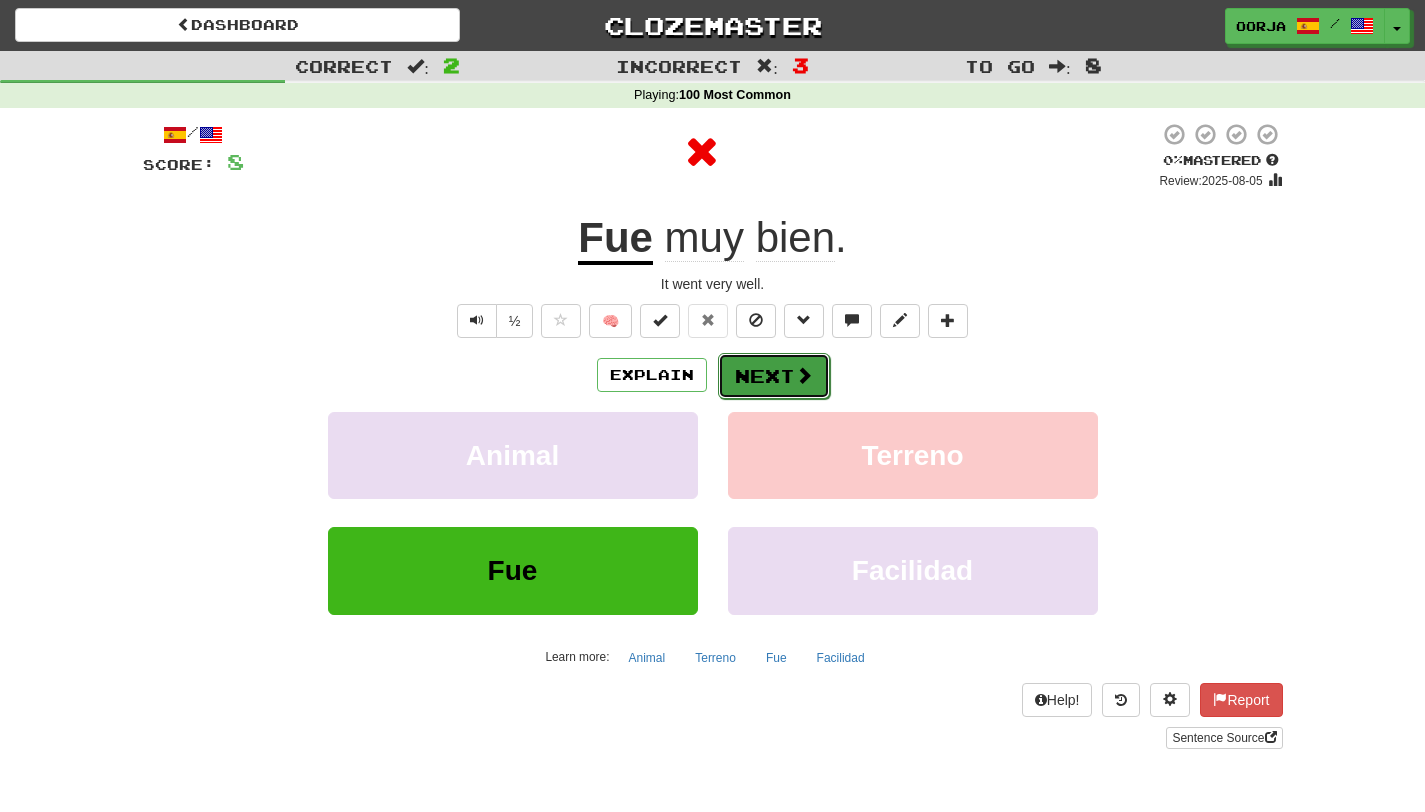 click on "Next" at bounding box center [774, 376] 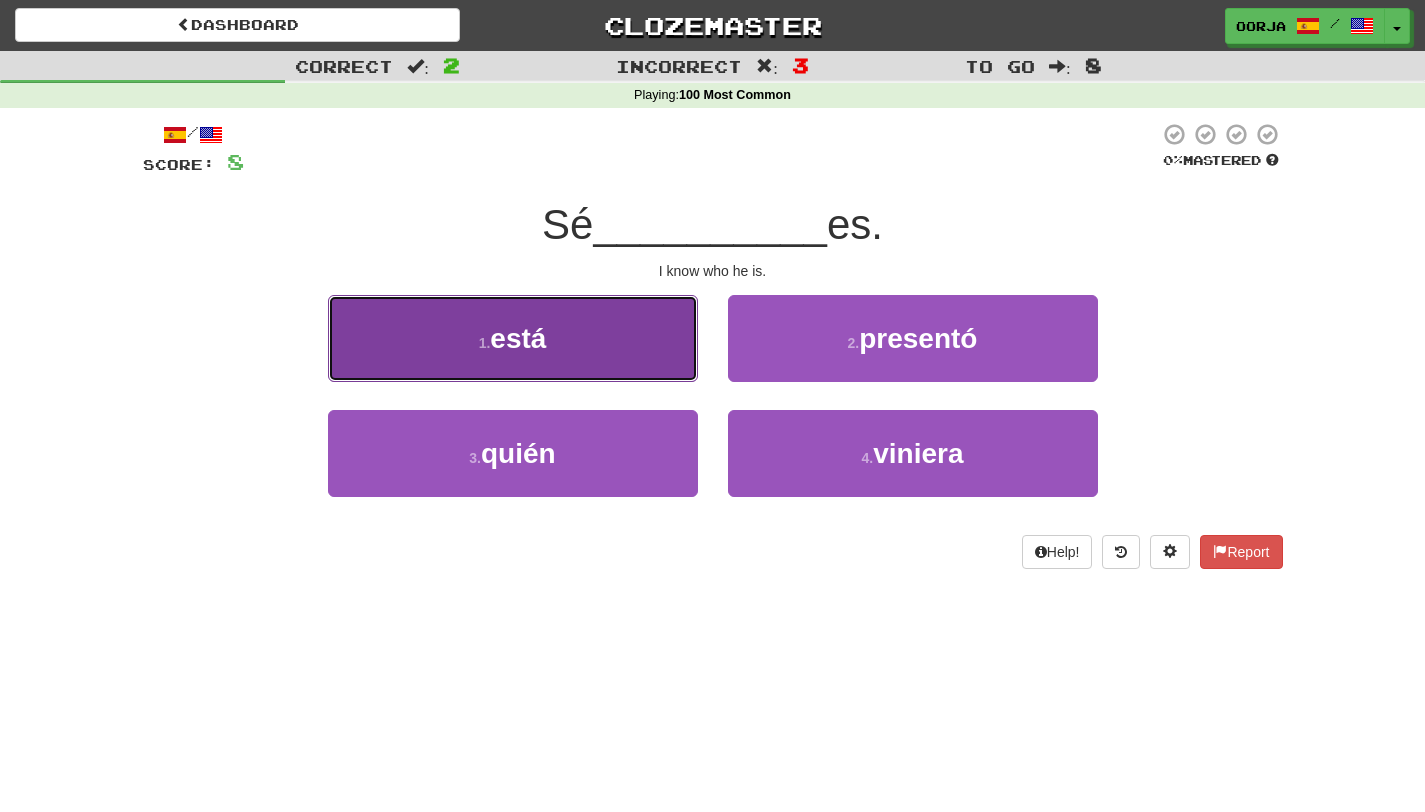 click on "1 .  está" at bounding box center [513, 338] 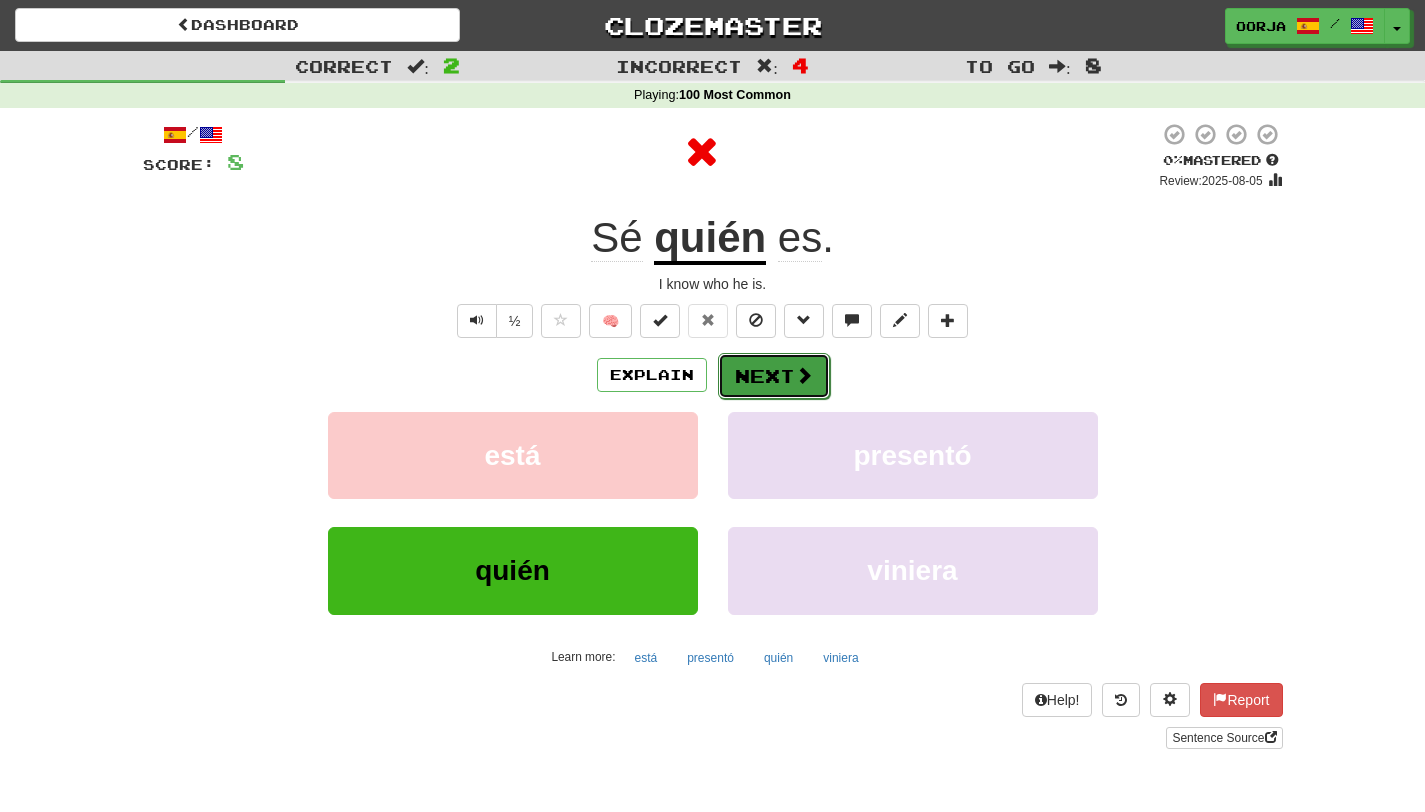 click on "Next" at bounding box center [774, 376] 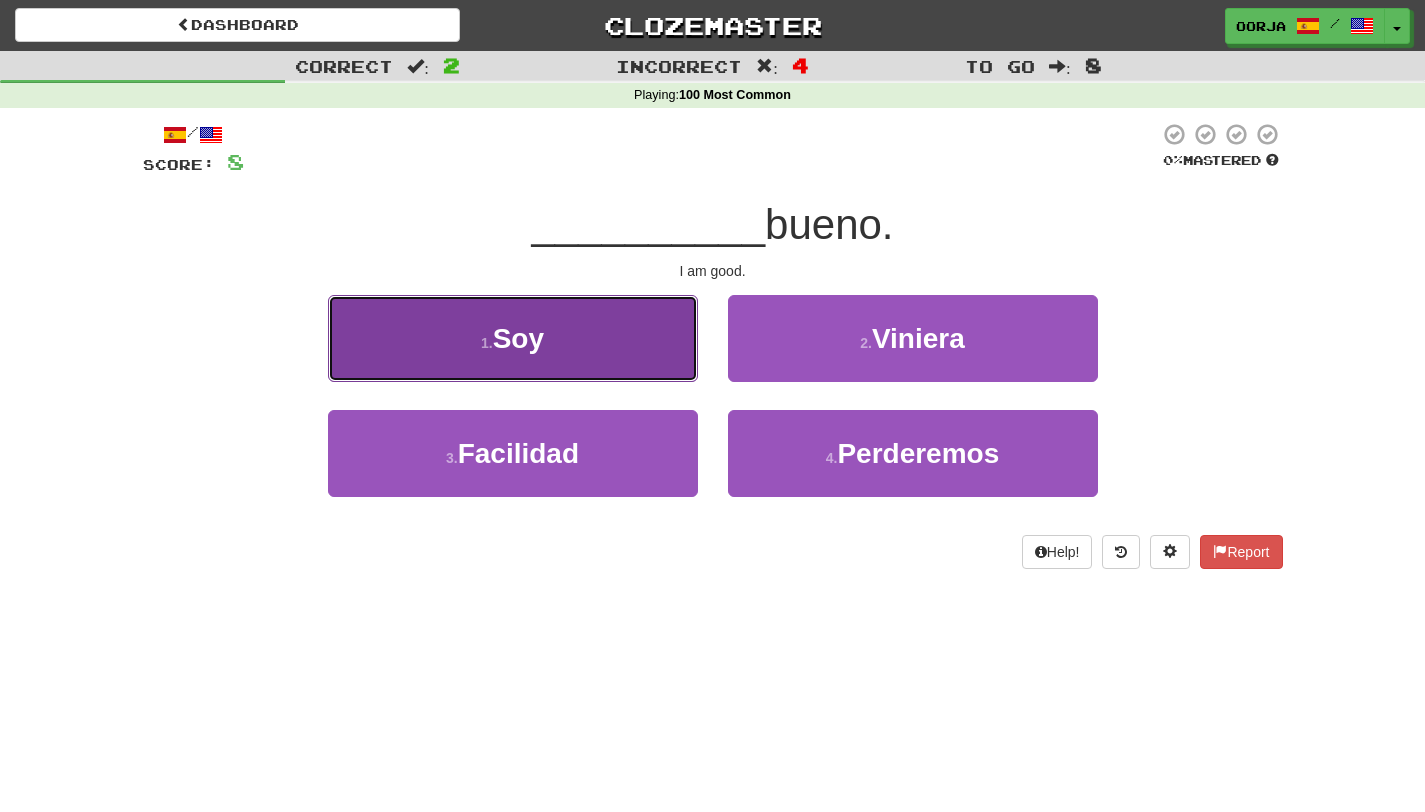 click on "1 .  Soy" at bounding box center [513, 338] 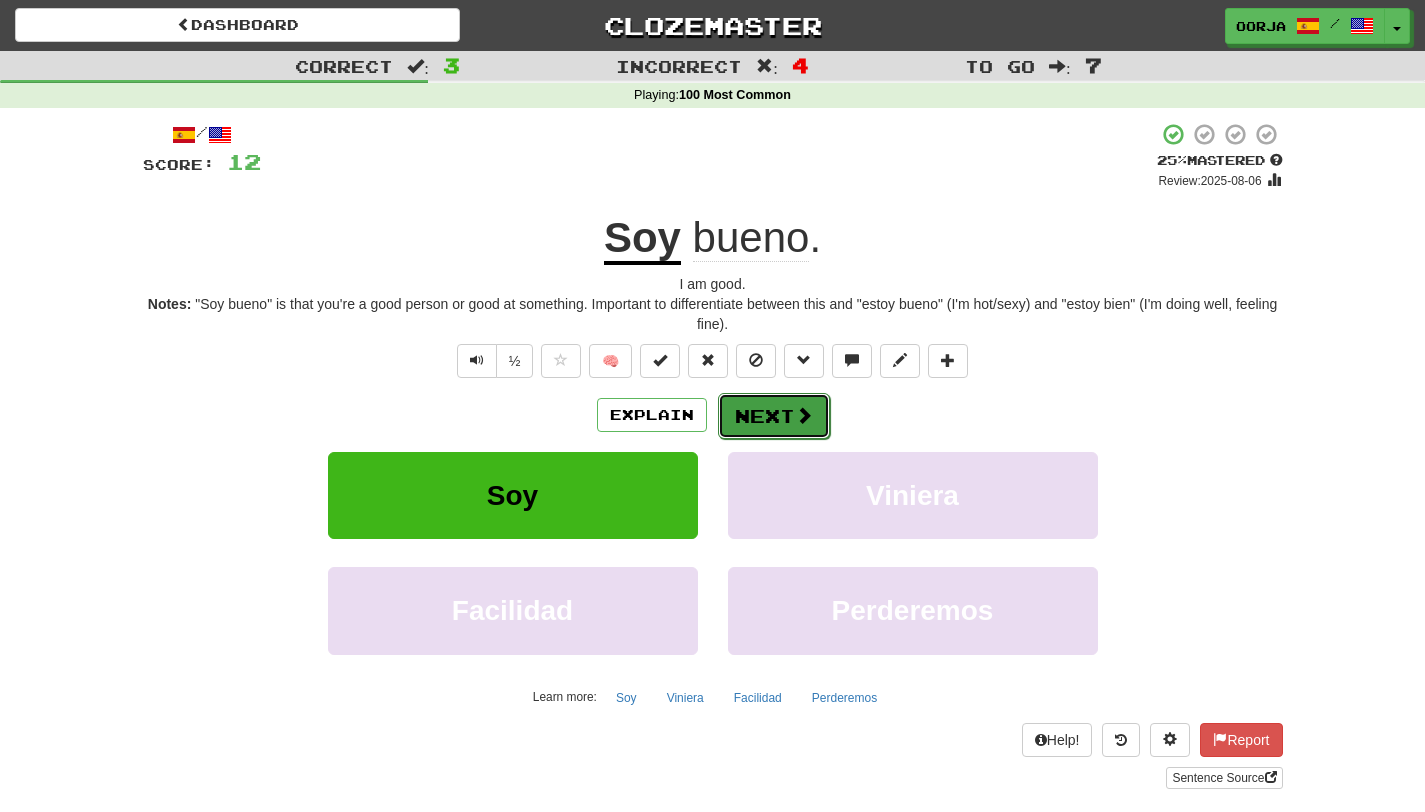 click on "Next" at bounding box center [774, 416] 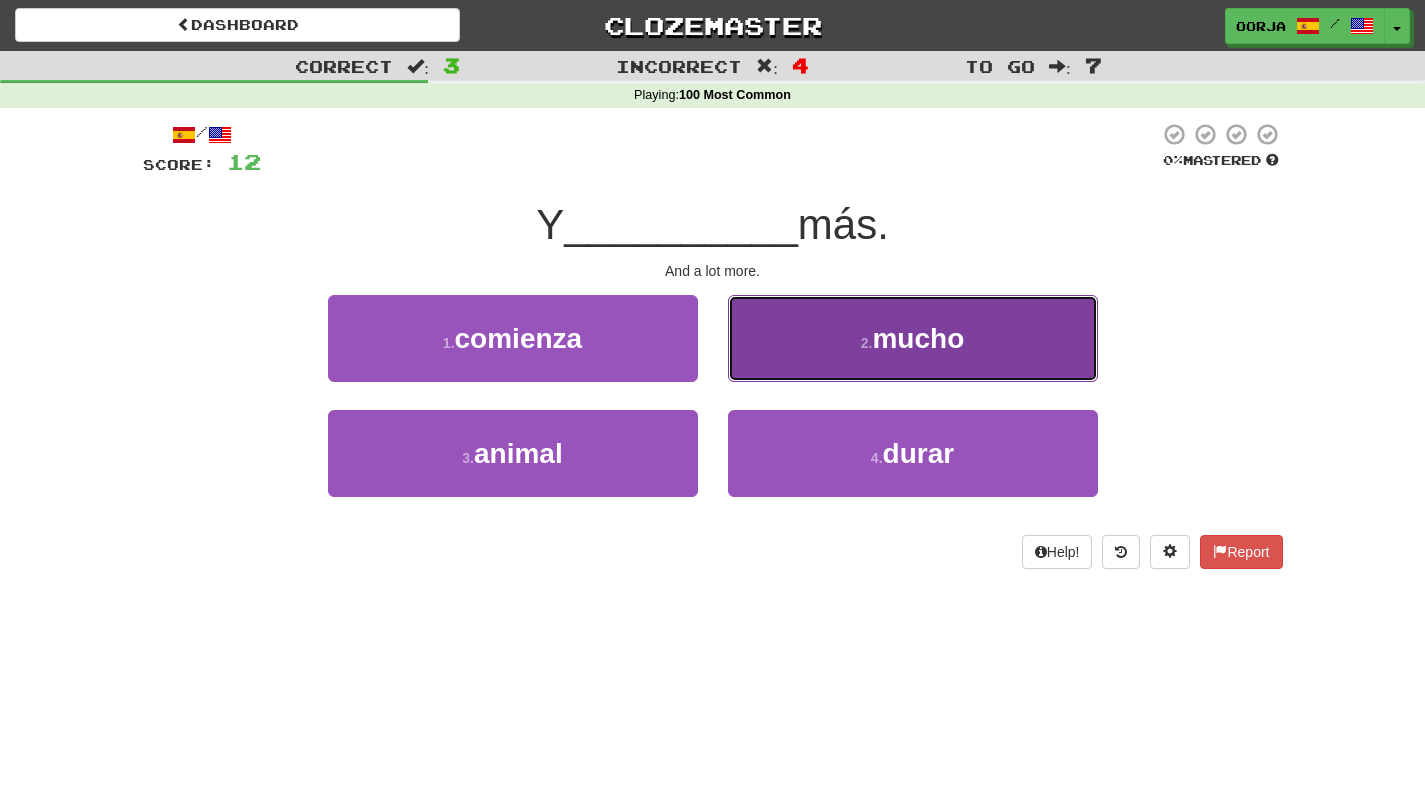 click on "mucho" at bounding box center (918, 338) 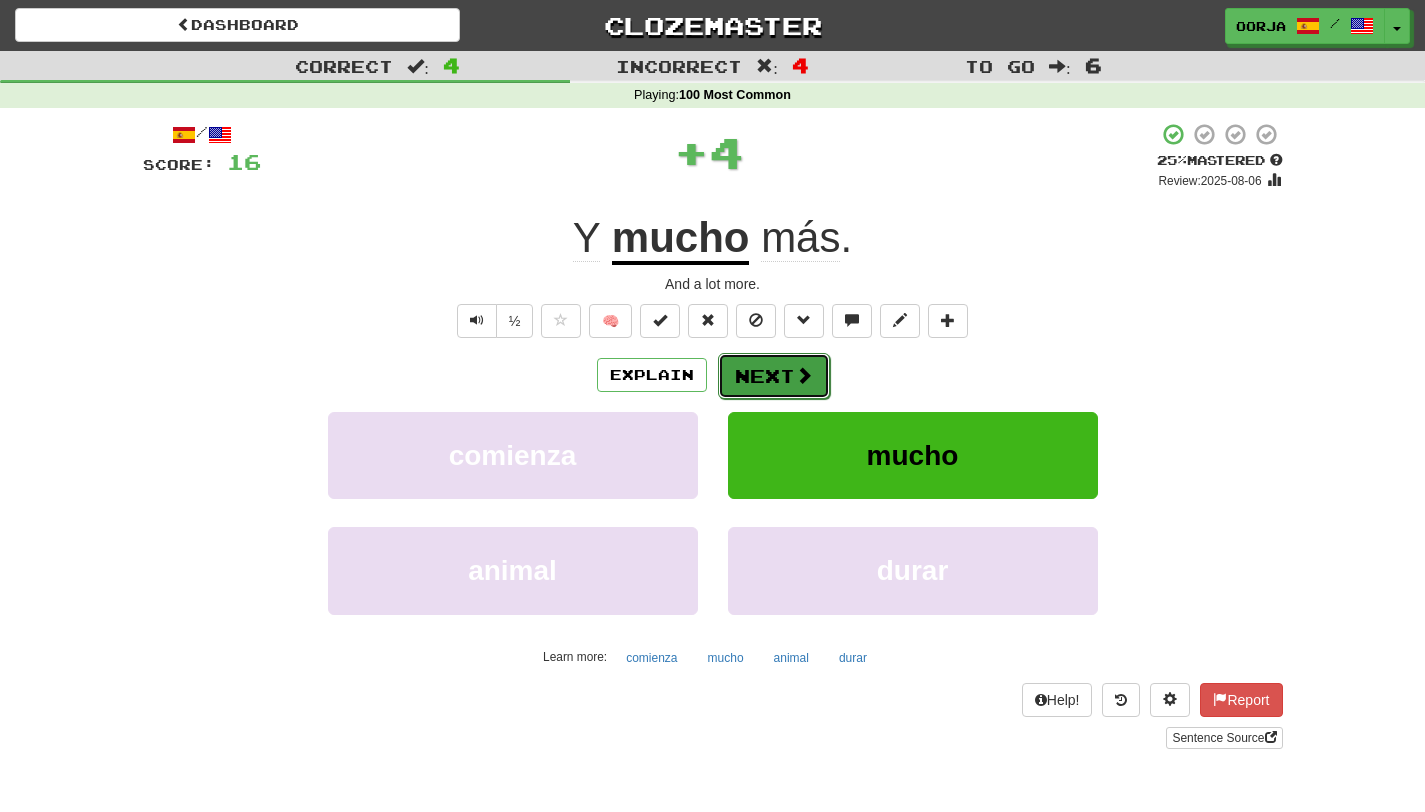 click at bounding box center [804, 375] 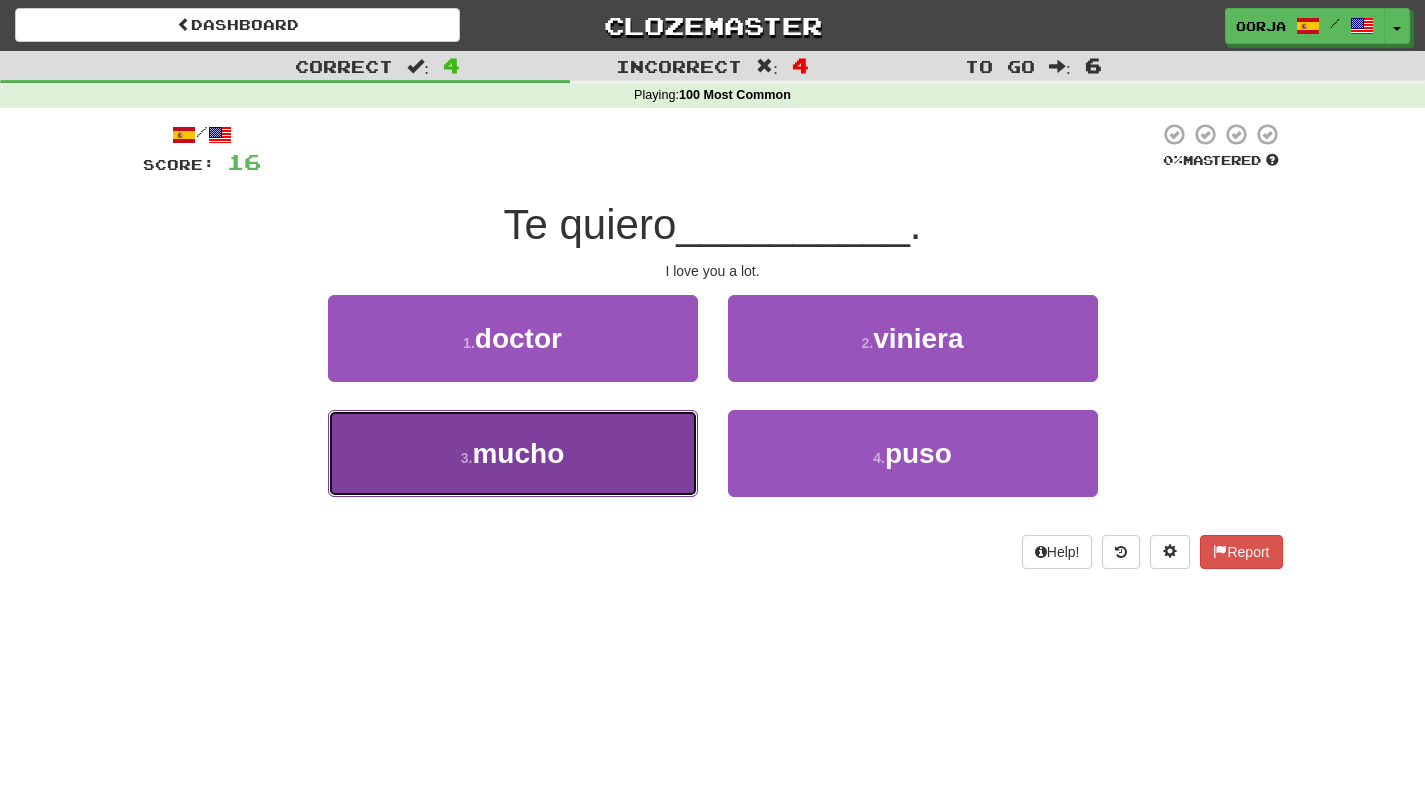 click on "3 .  mucho" at bounding box center [513, 453] 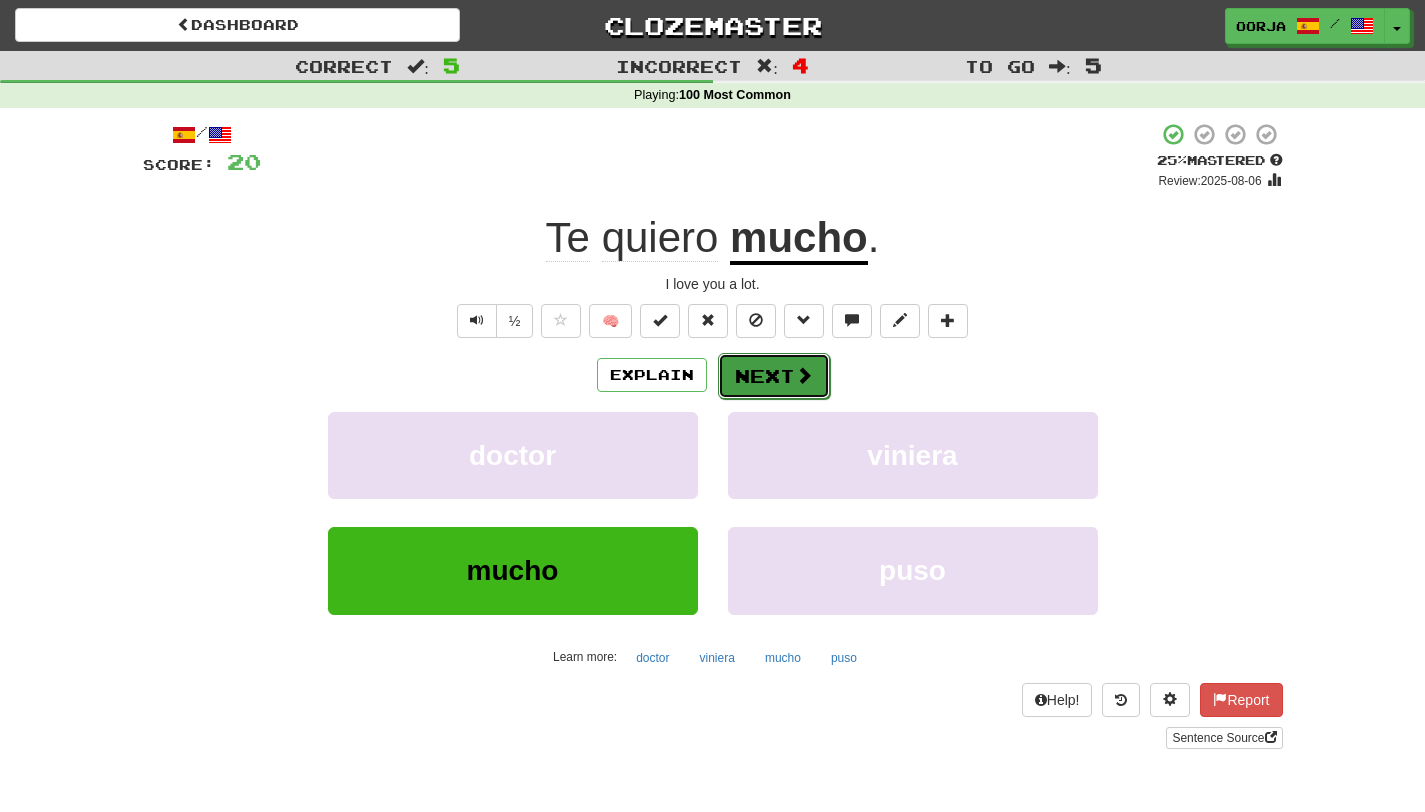 click at bounding box center [804, 375] 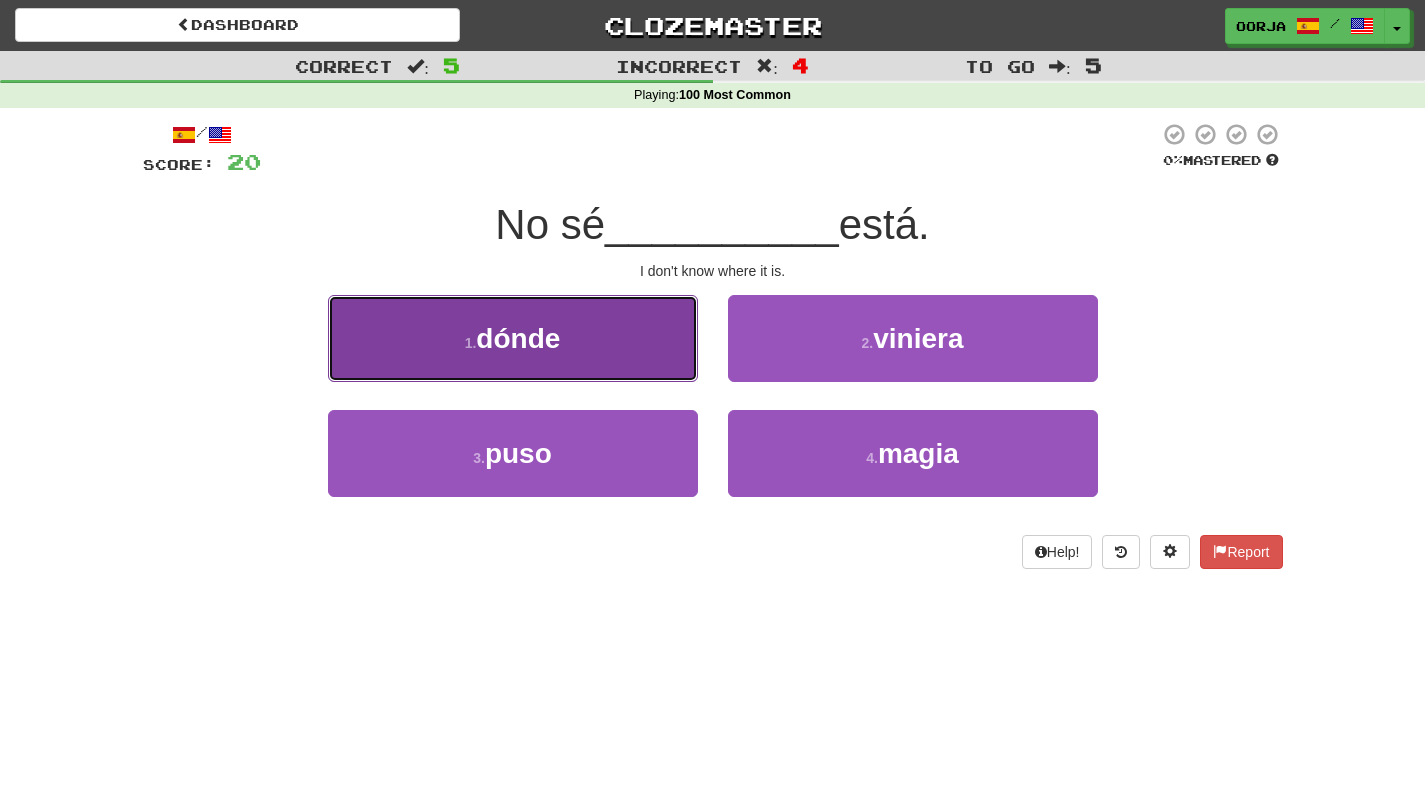 click on "1 .  dónde" at bounding box center [513, 338] 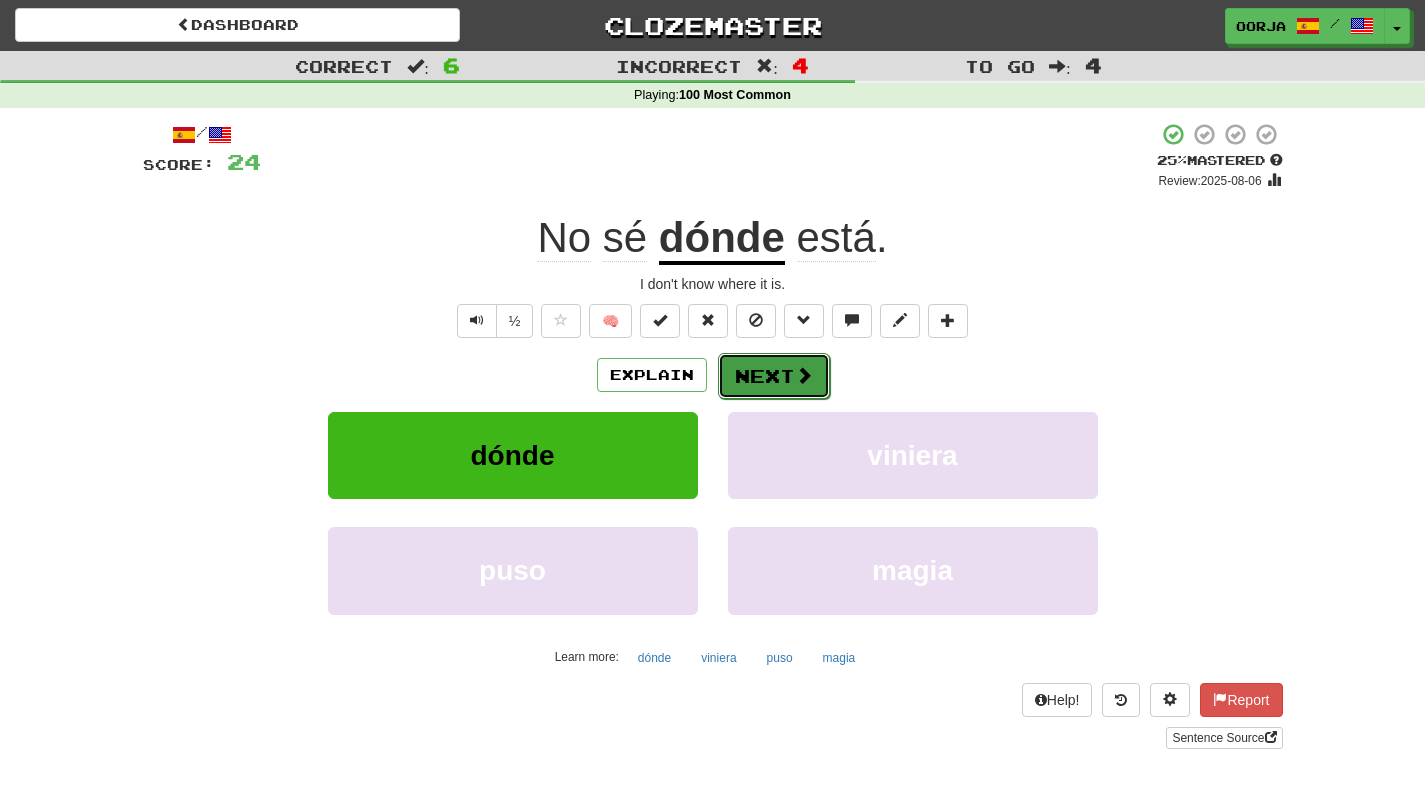 click on "Next" at bounding box center (774, 376) 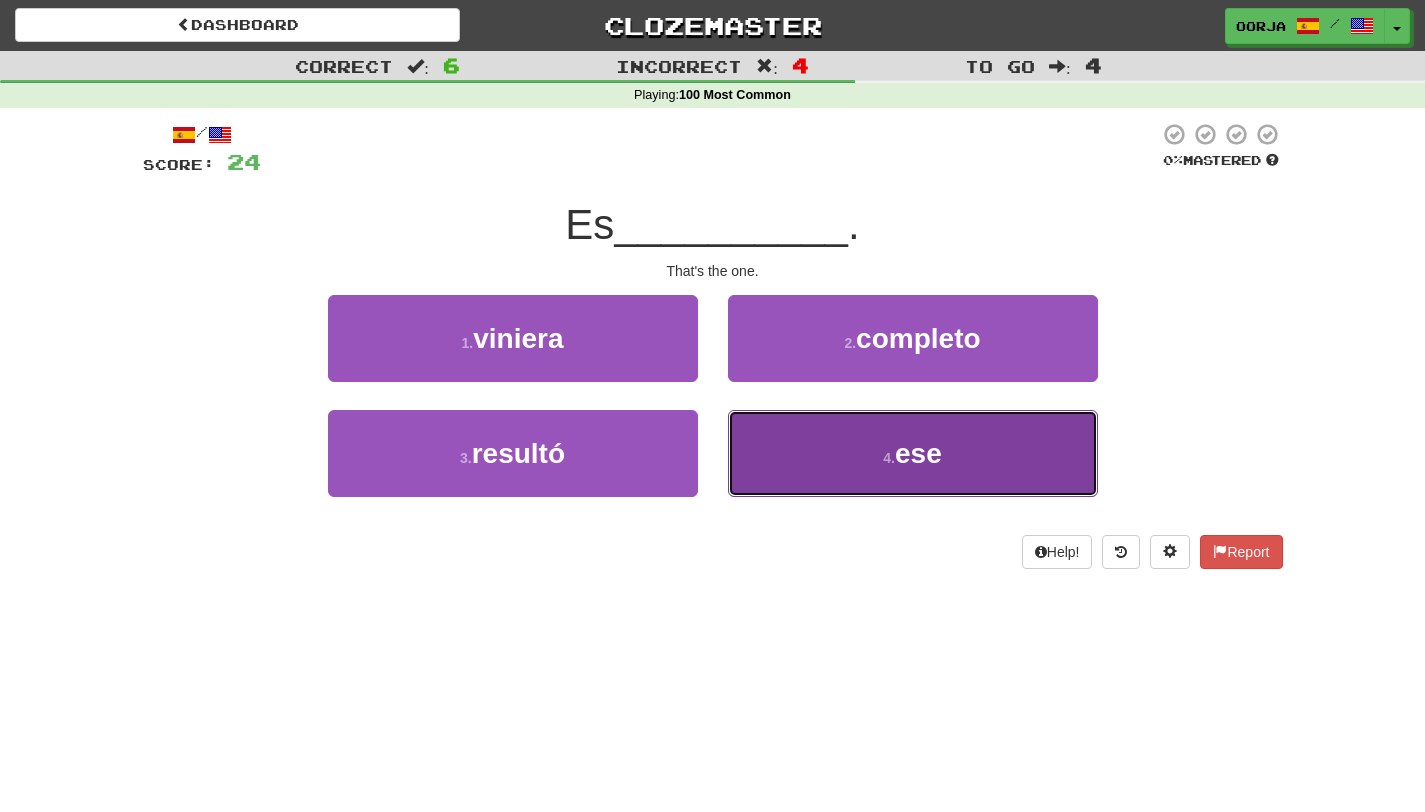 click on "4 .  ese" at bounding box center [913, 453] 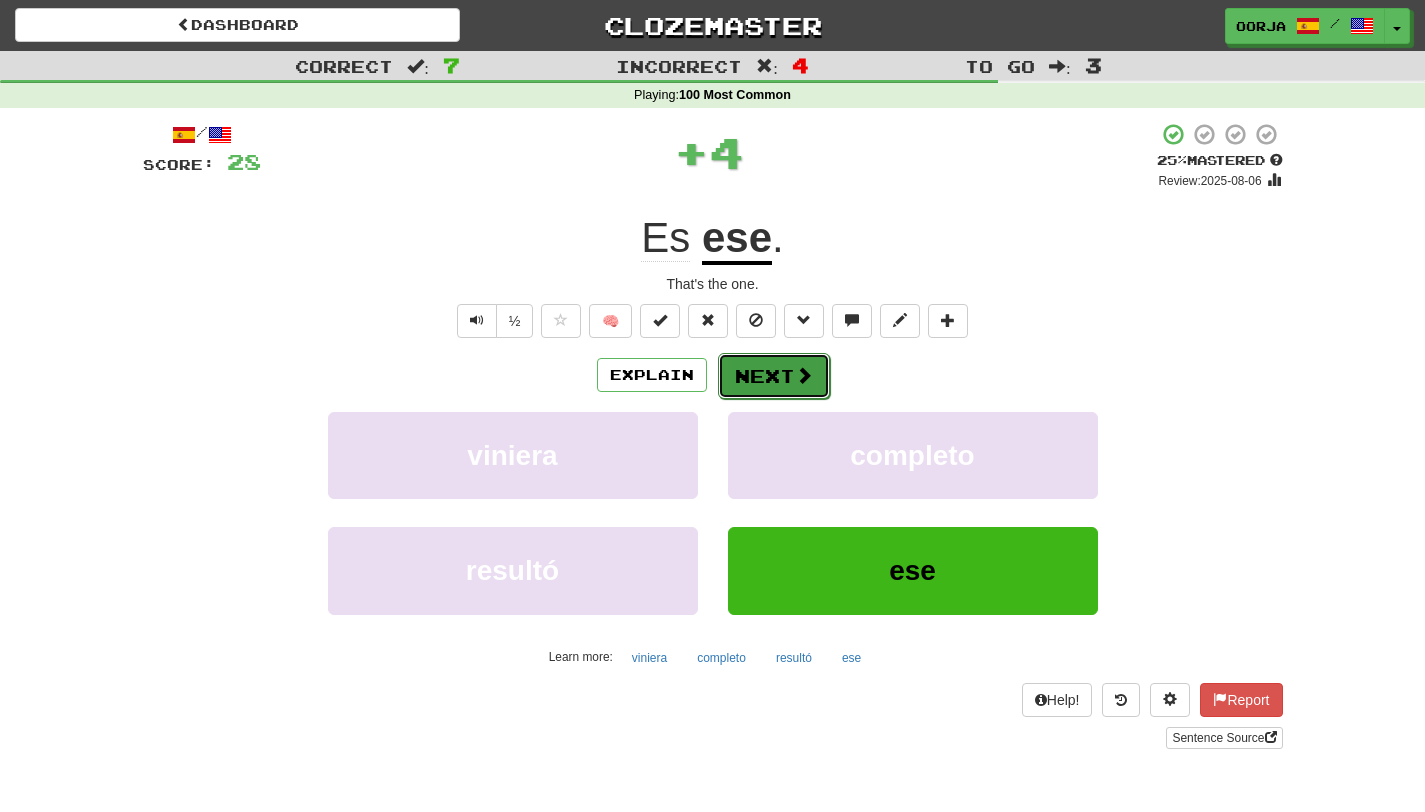 click on "Next" at bounding box center [774, 376] 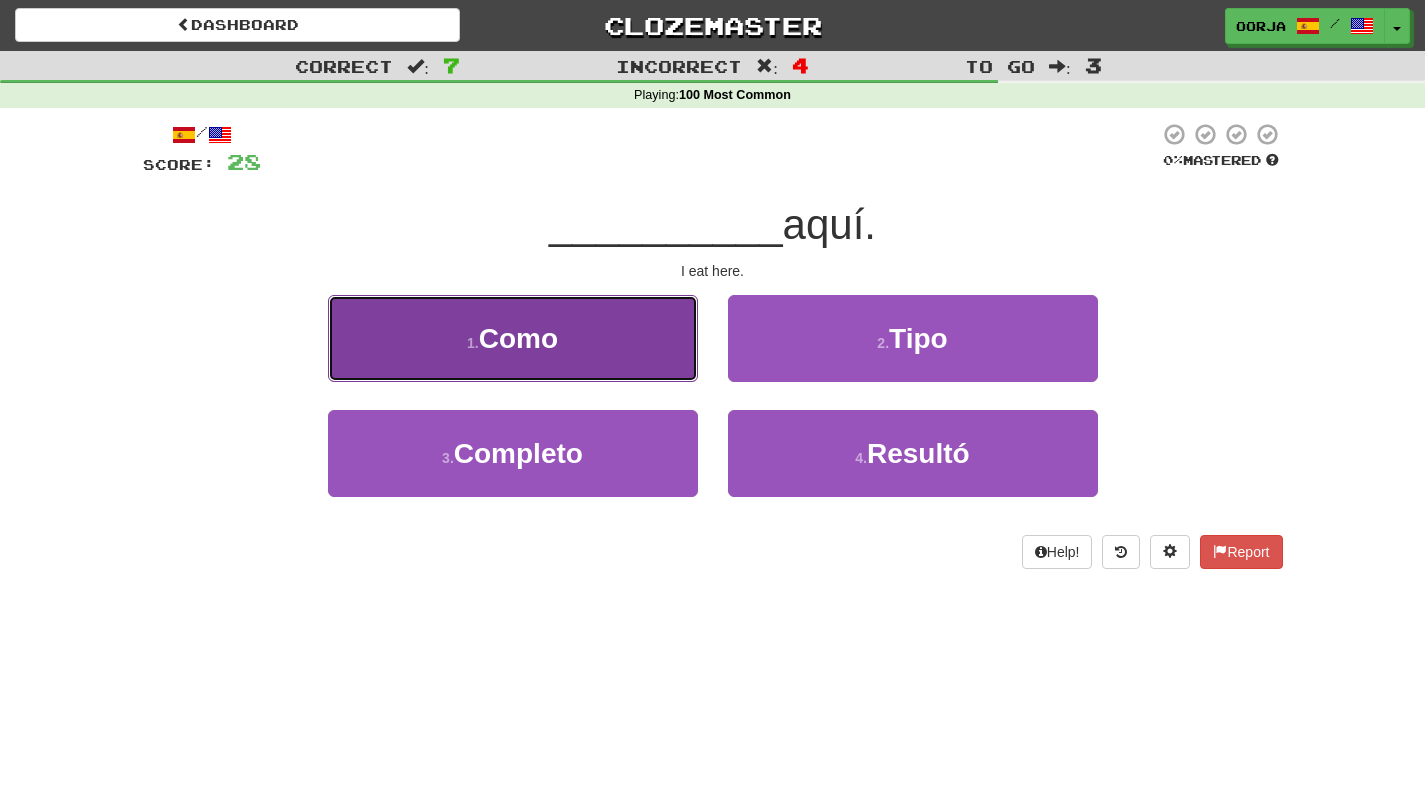 click on "1 .  Como" at bounding box center [513, 338] 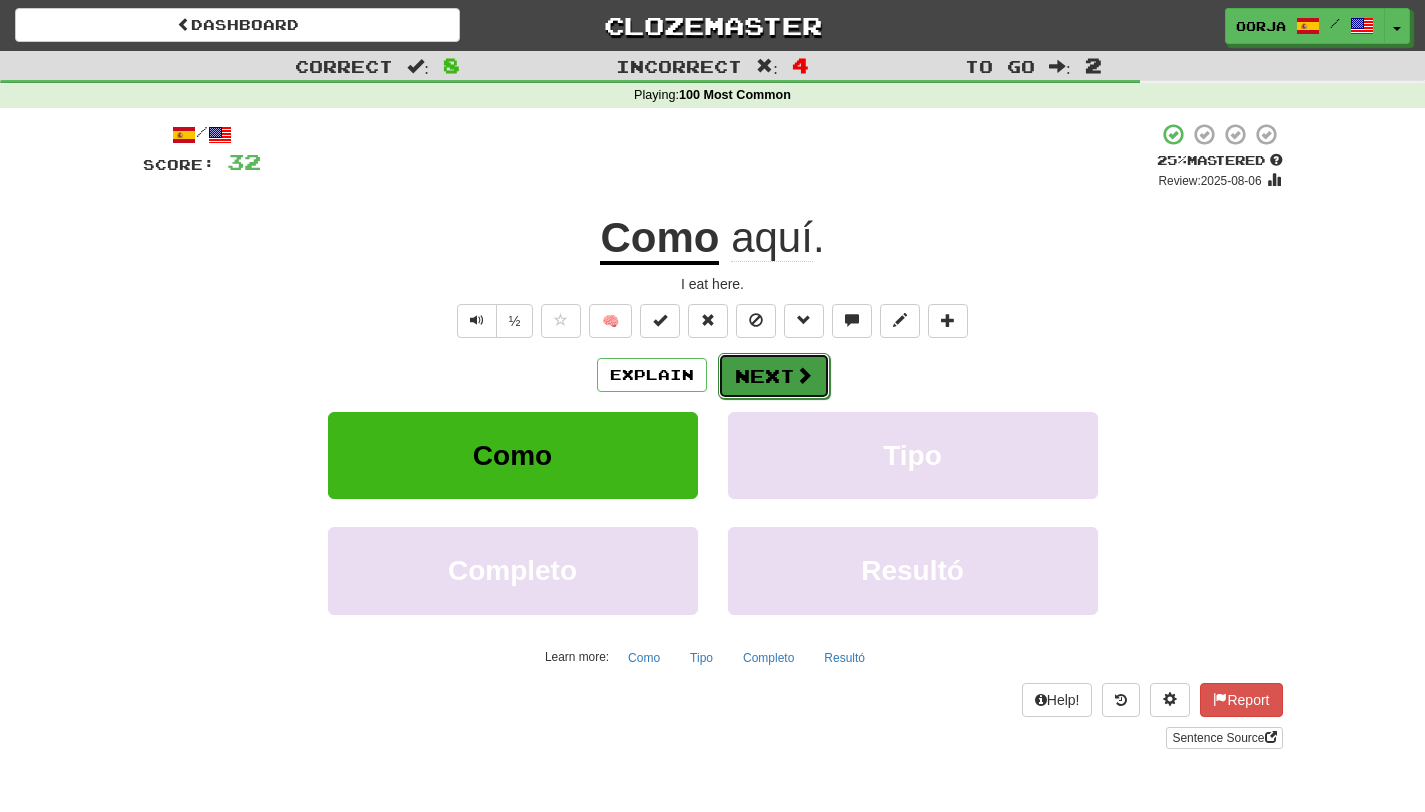 click on "Next" at bounding box center (774, 376) 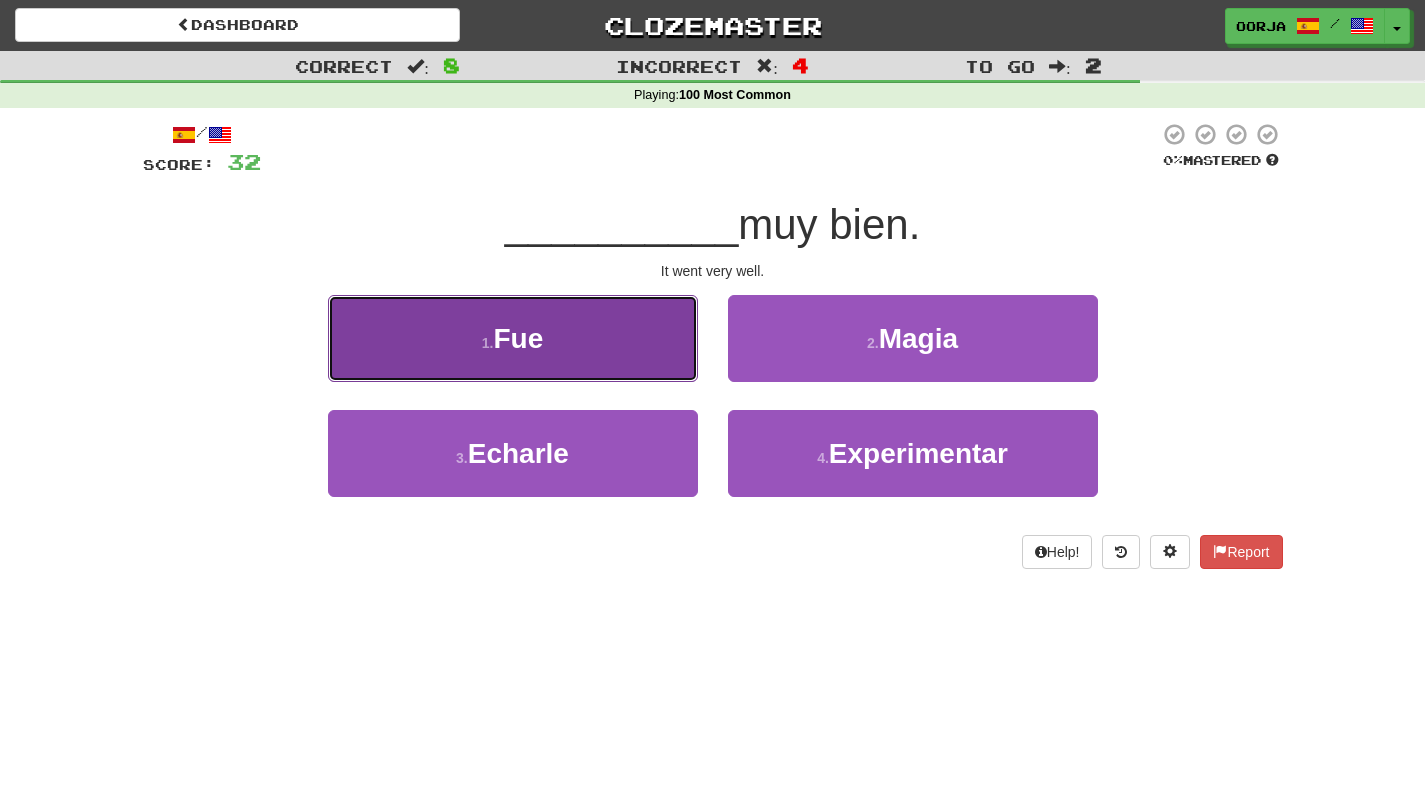 click on "1 .  Fue" at bounding box center [513, 338] 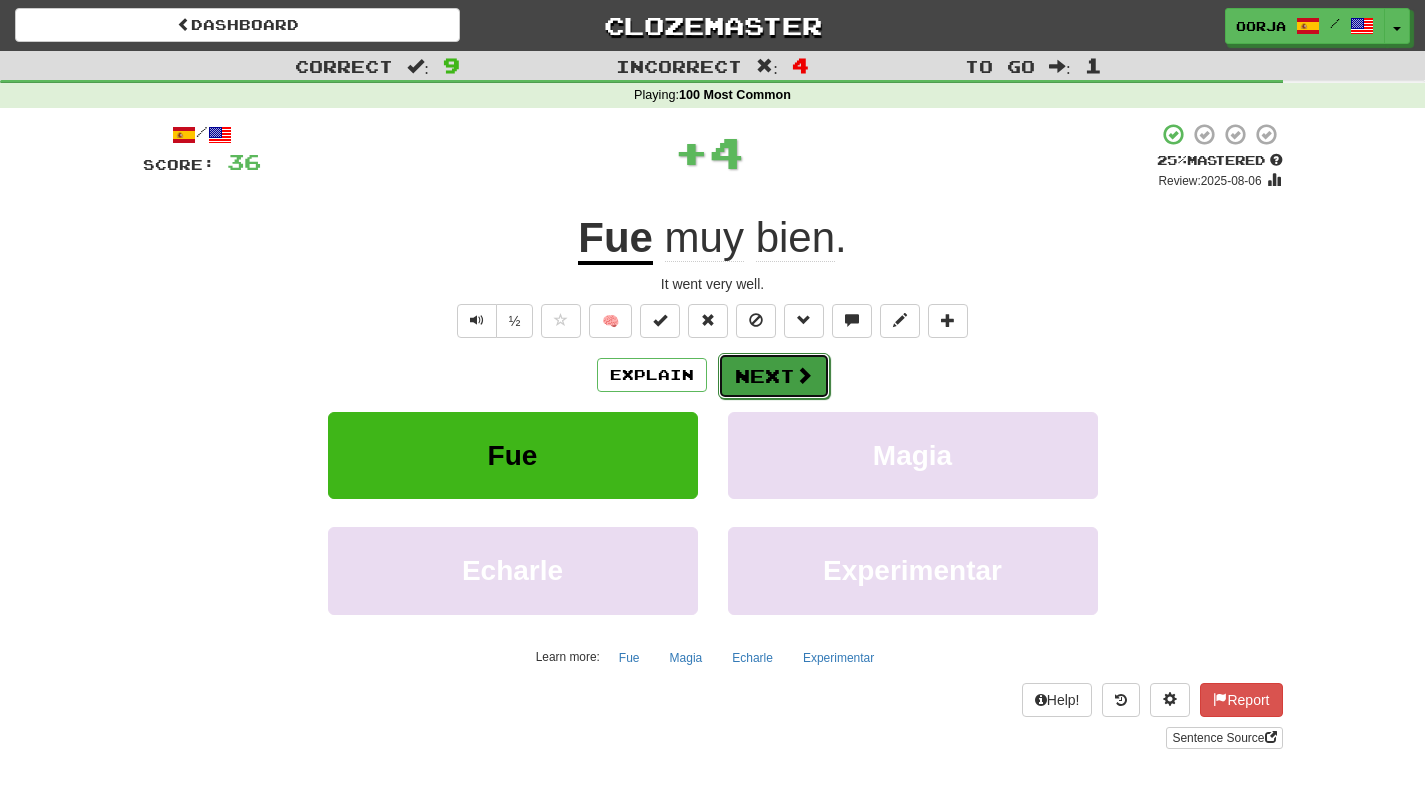 click on "Next" at bounding box center [774, 376] 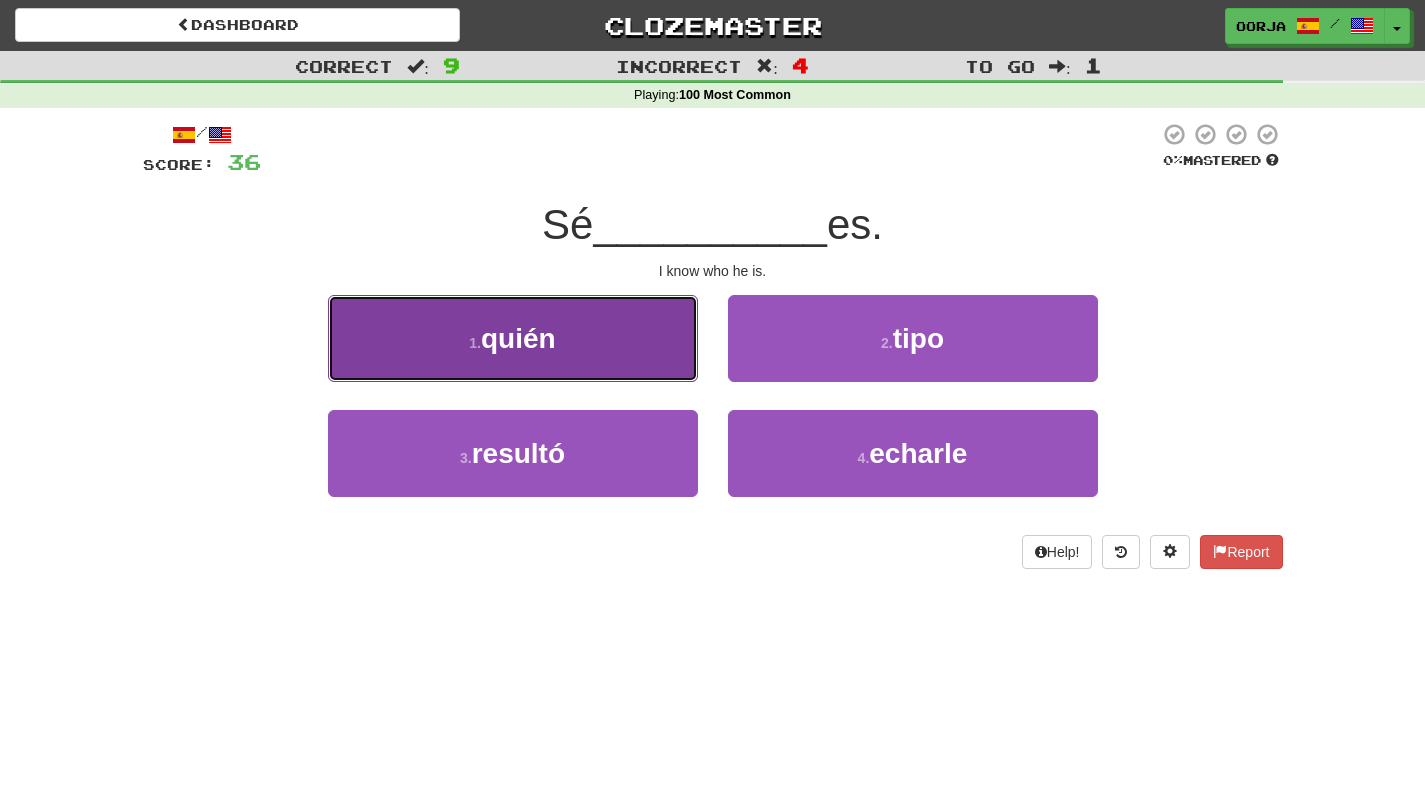 click on "1 .  quién" at bounding box center (513, 338) 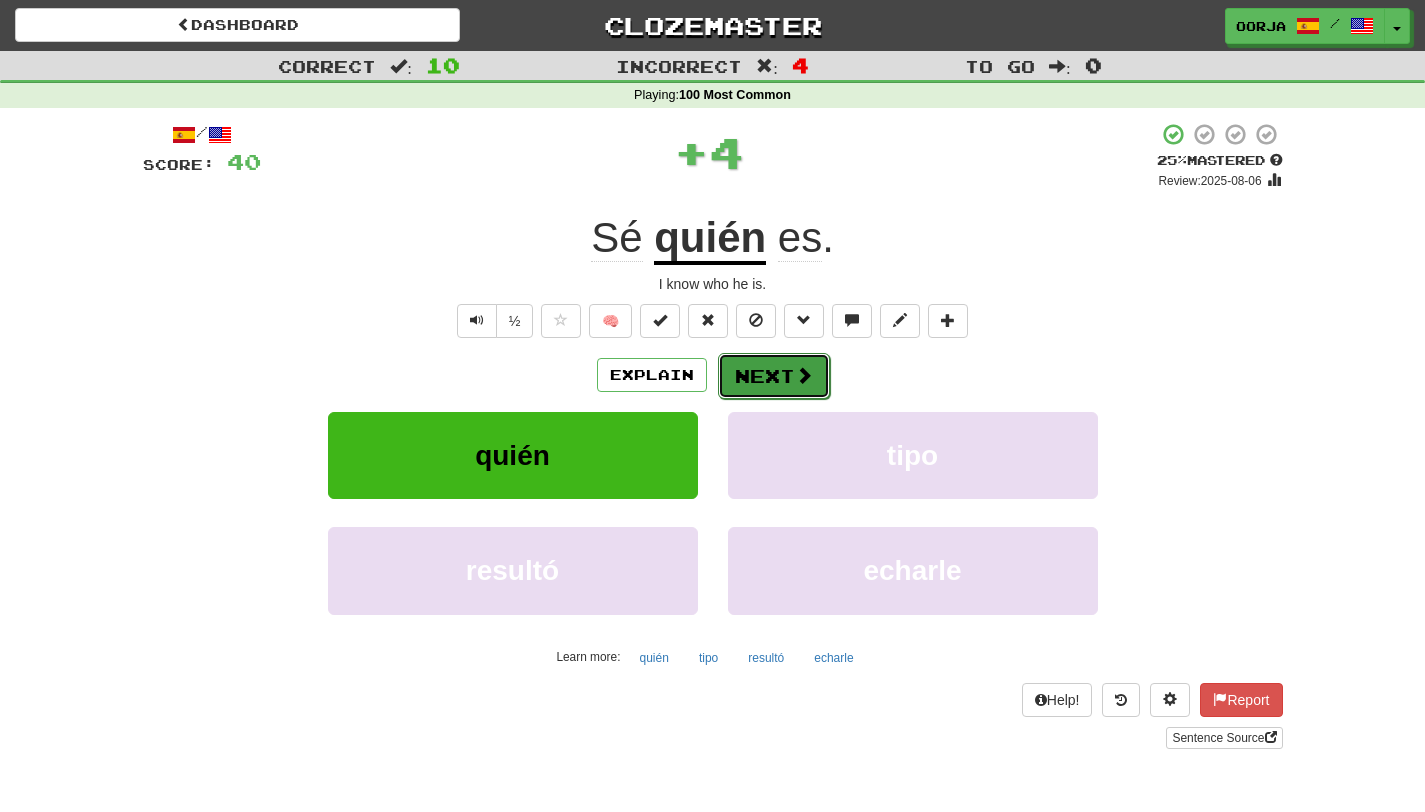 click on "Next" at bounding box center [774, 376] 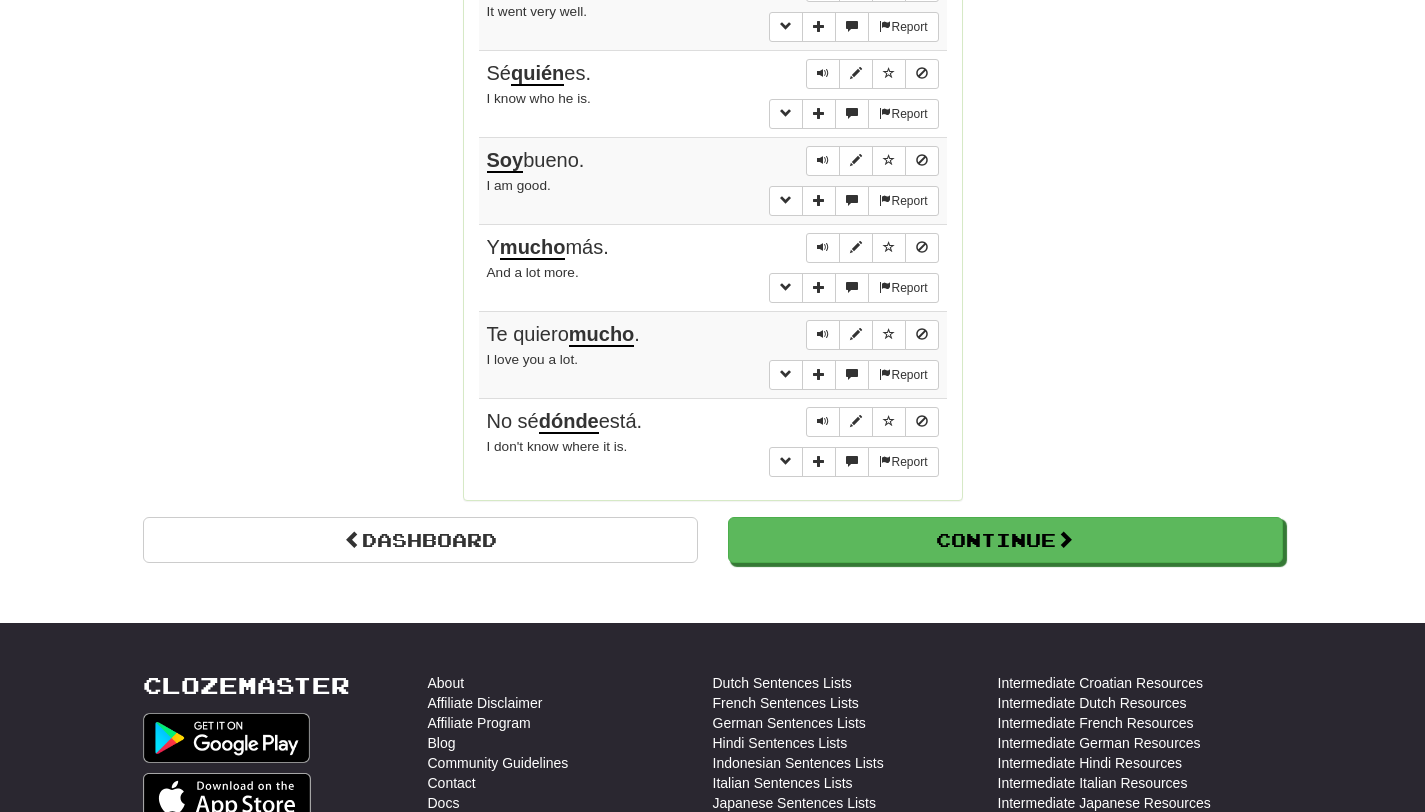 scroll, scrollTop: 1847, scrollLeft: 0, axis: vertical 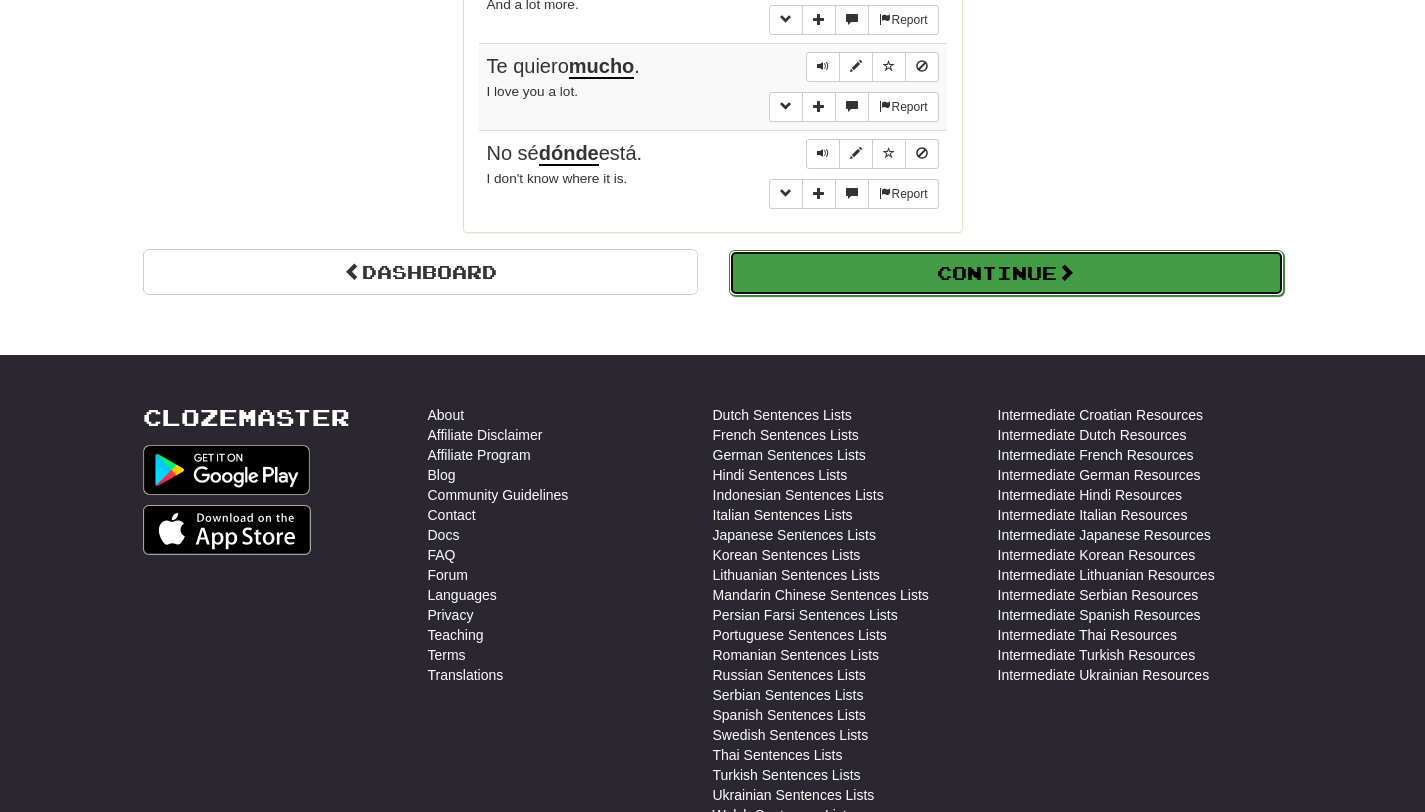 click on "Continue" at bounding box center (1006, 273) 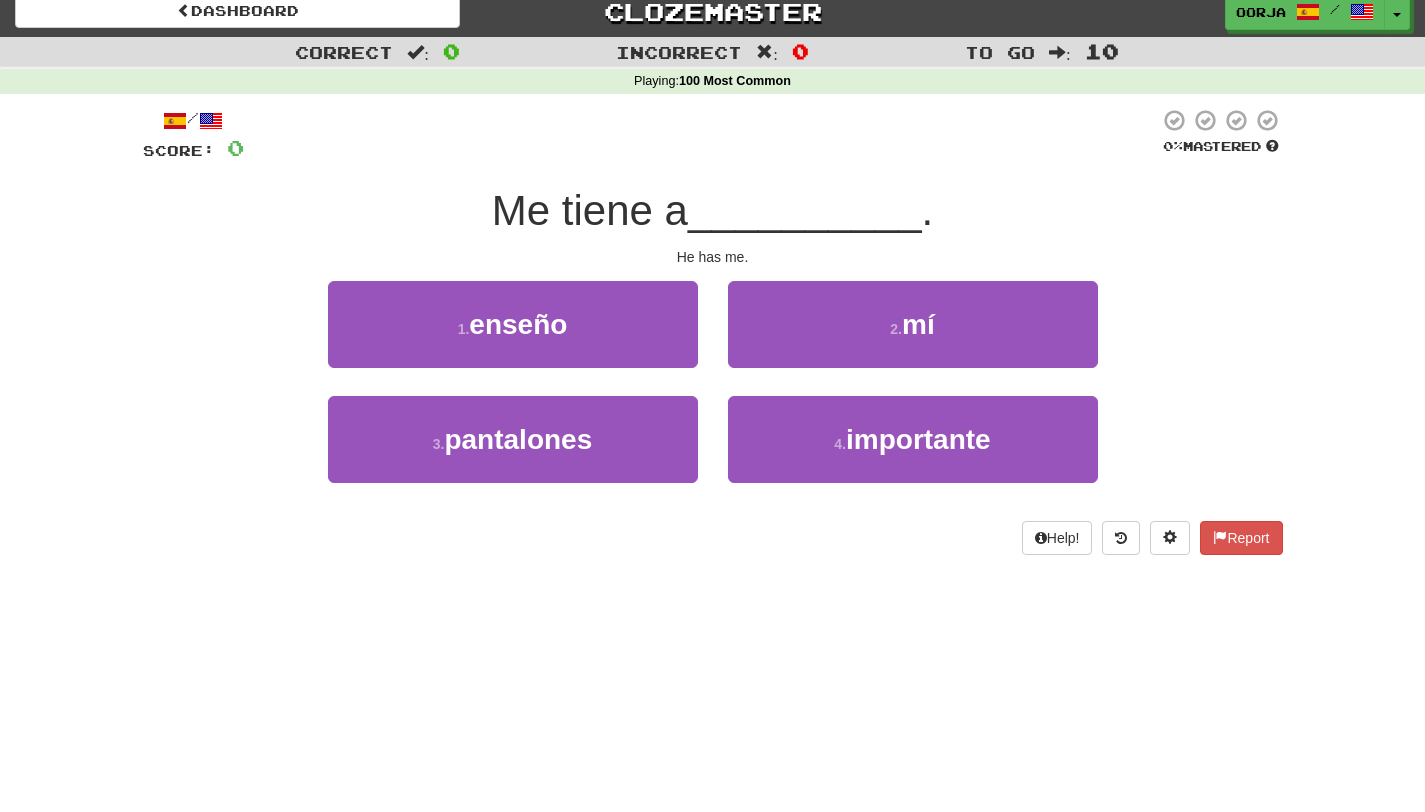 scroll, scrollTop: 0, scrollLeft: 0, axis: both 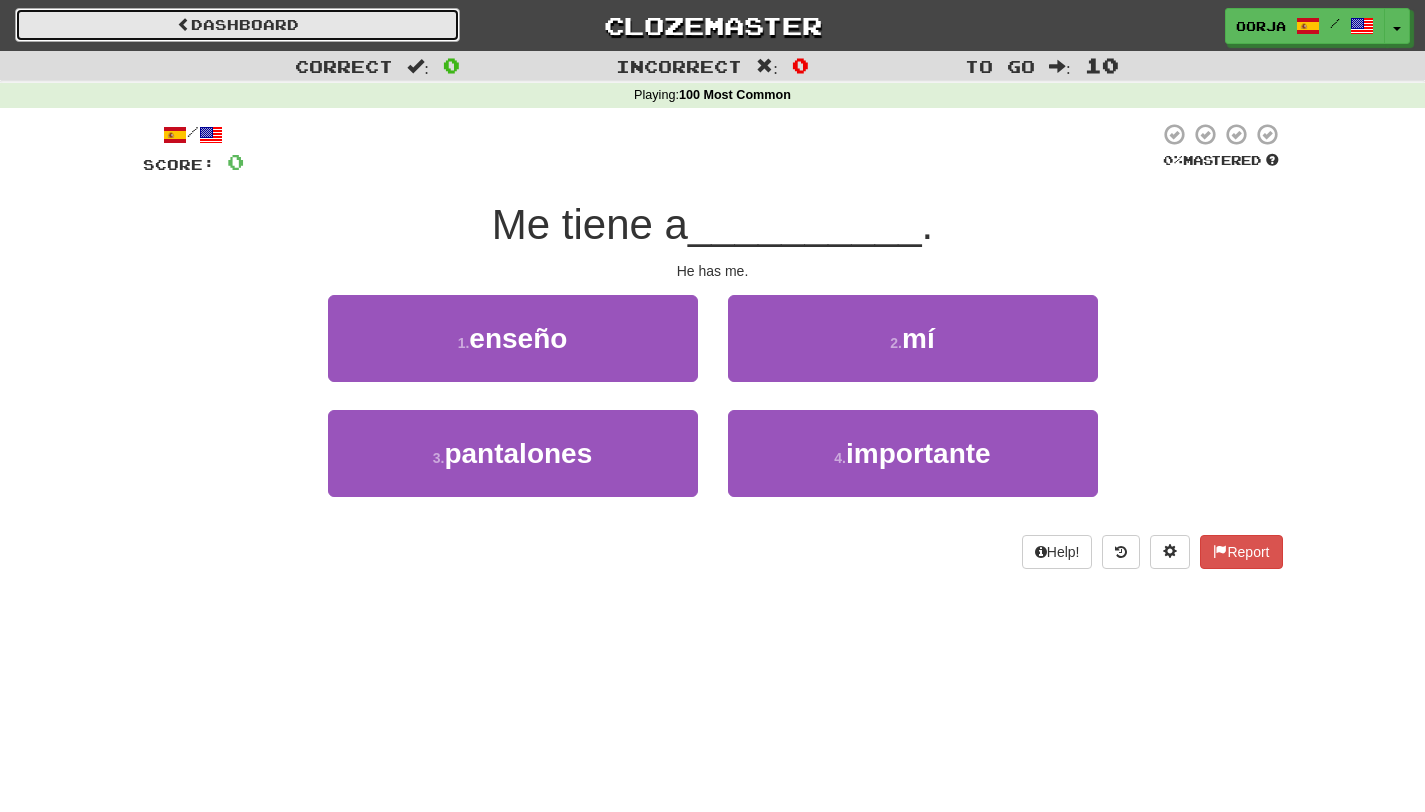 click on "Dashboard" at bounding box center (237, 25) 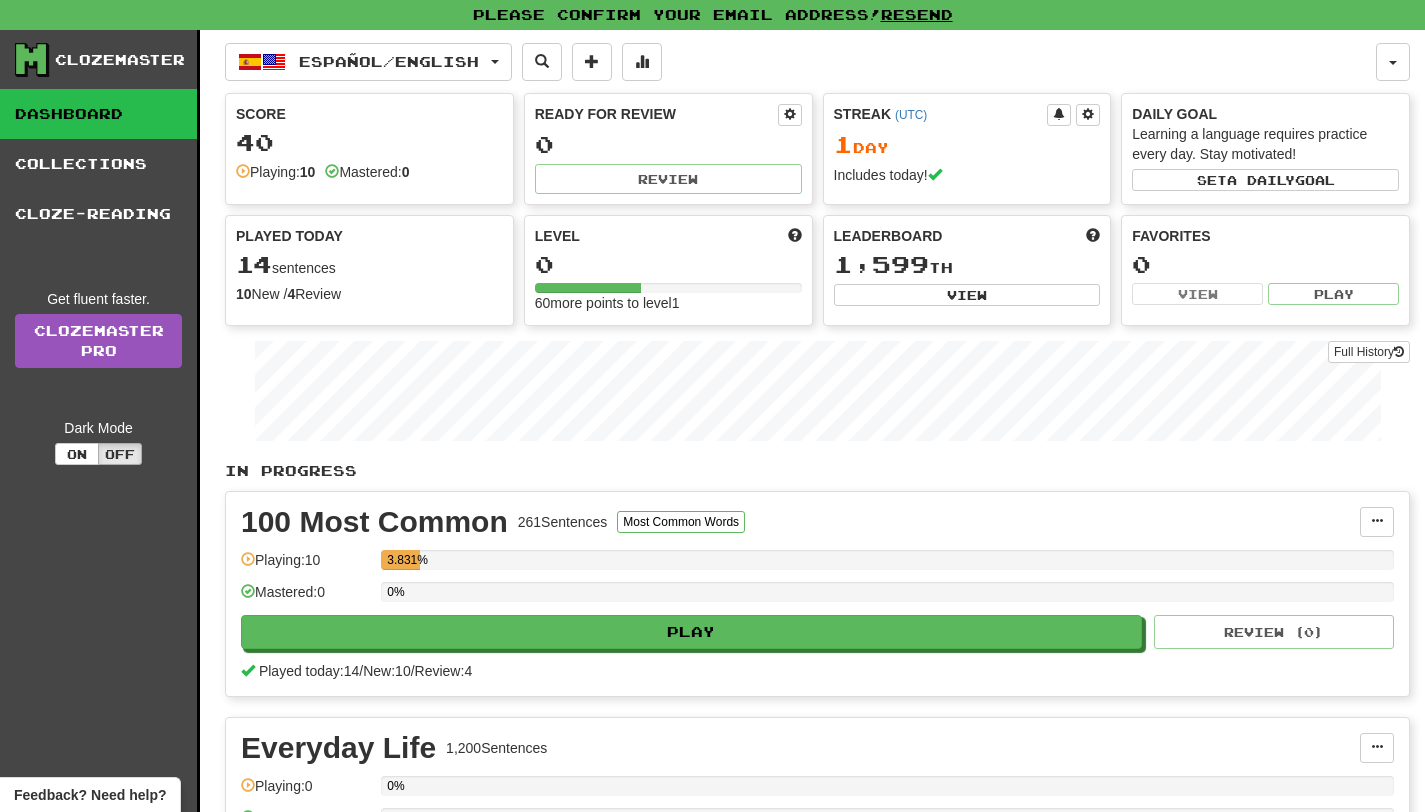 scroll, scrollTop: 0, scrollLeft: 0, axis: both 